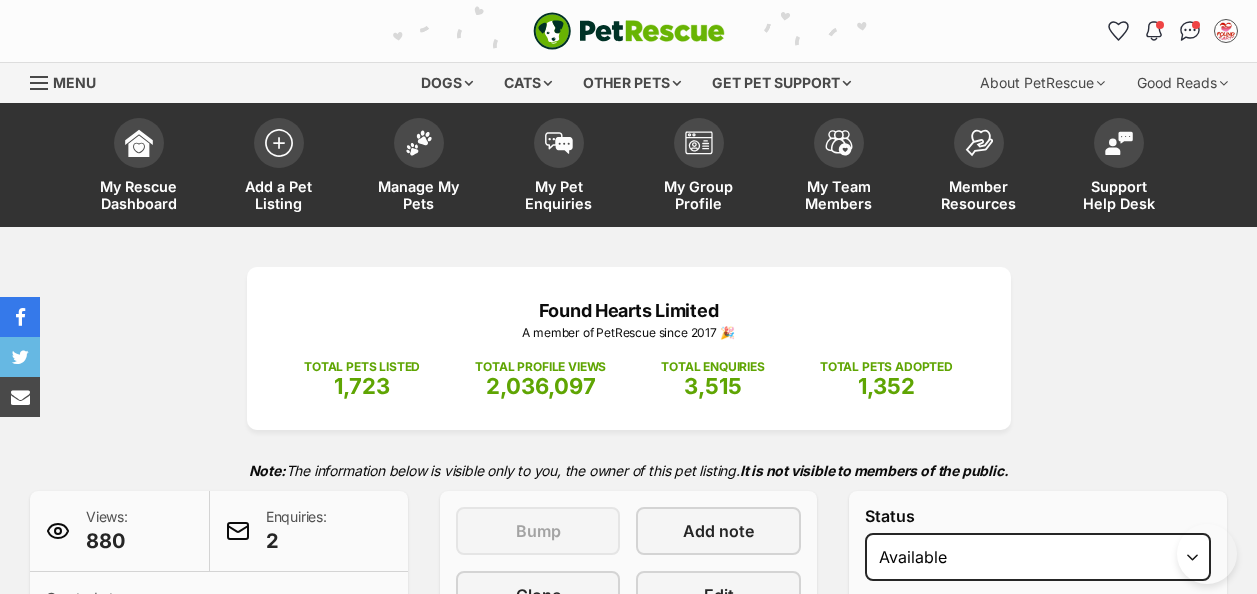 scroll, scrollTop: 1300, scrollLeft: 0, axis: vertical 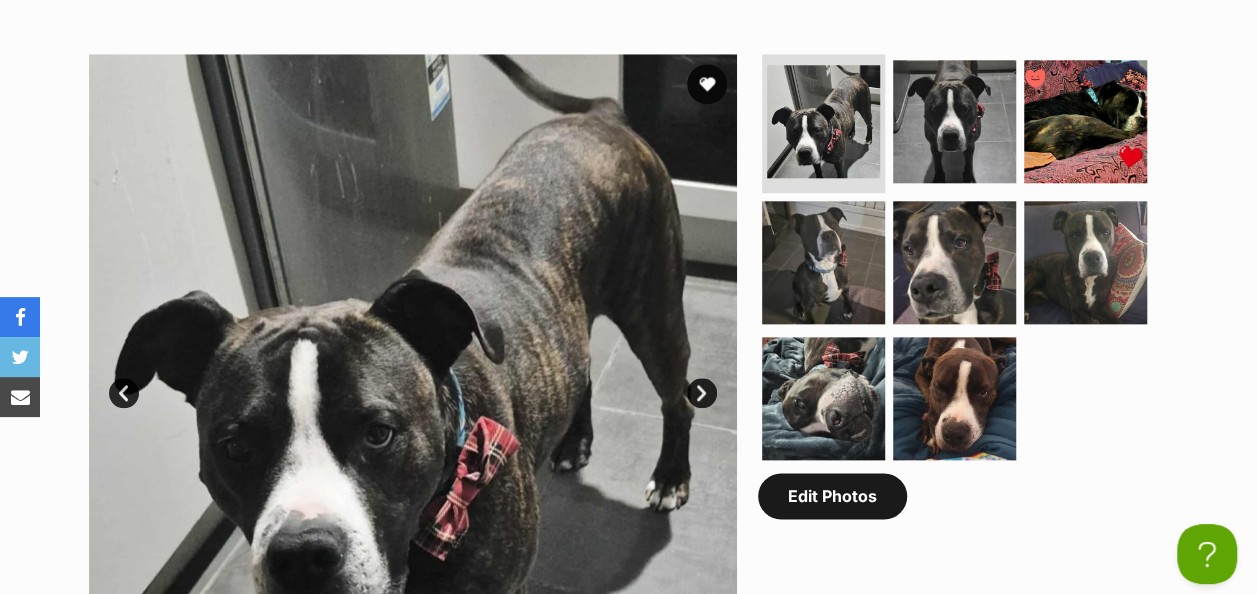 click on "Edit Photos" at bounding box center (832, 496) 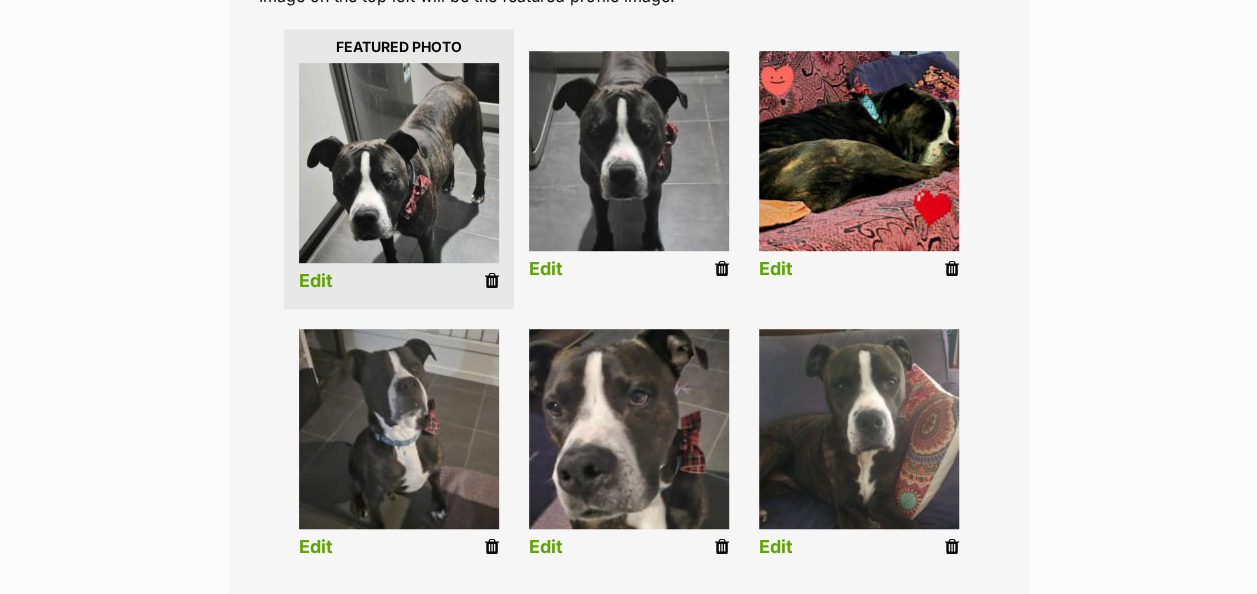 scroll, scrollTop: 500, scrollLeft: 0, axis: vertical 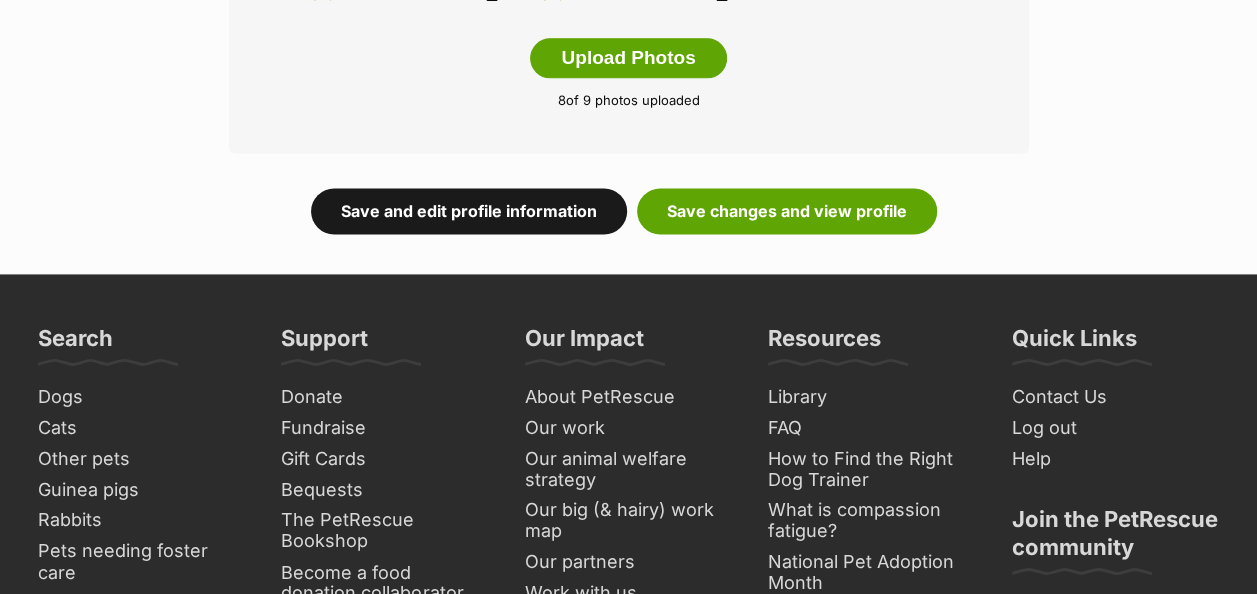 click on "Save and edit profile information" at bounding box center [469, 211] 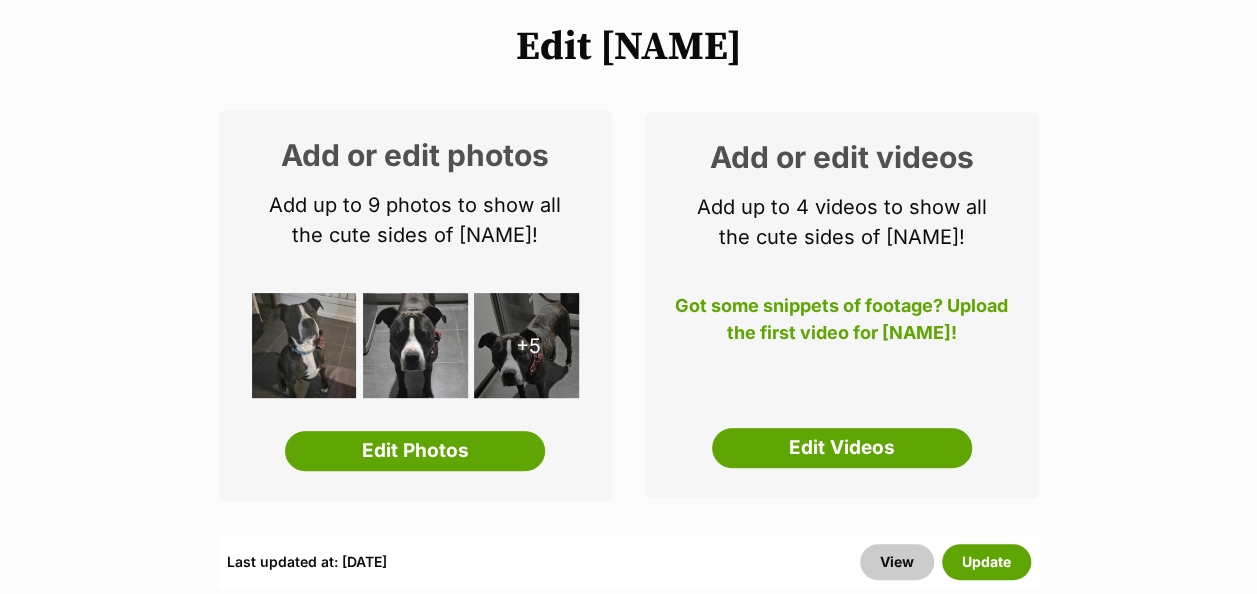 scroll, scrollTop: 400, scrollLeft: 0, axis: vertical 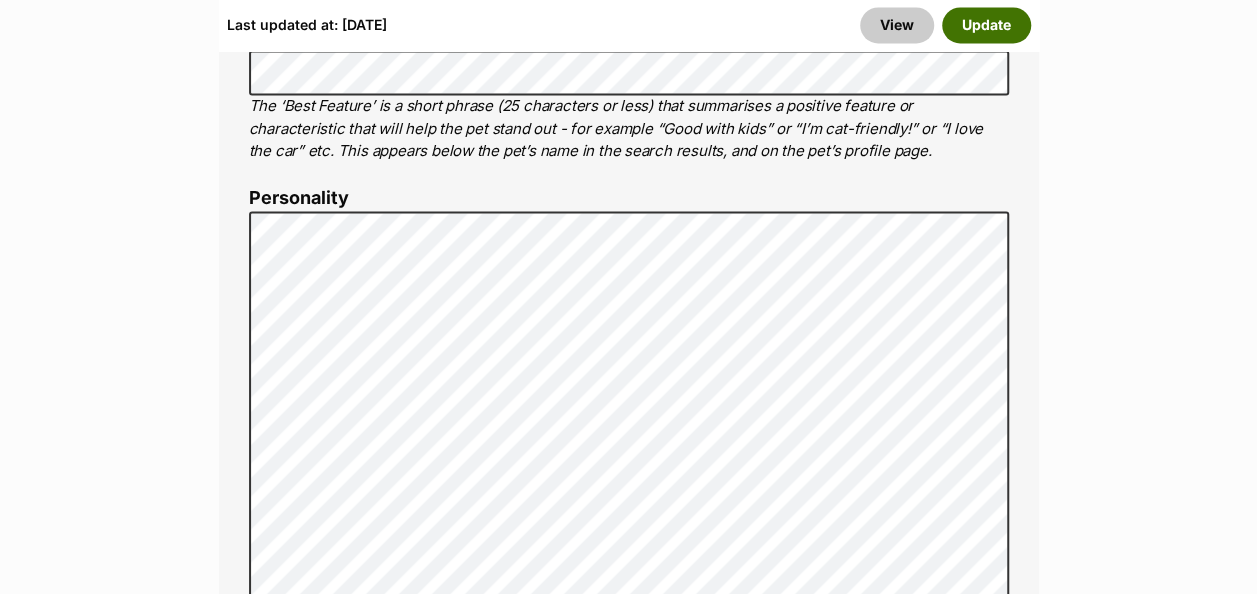 click on "Update" at bounding box center [986, 25] 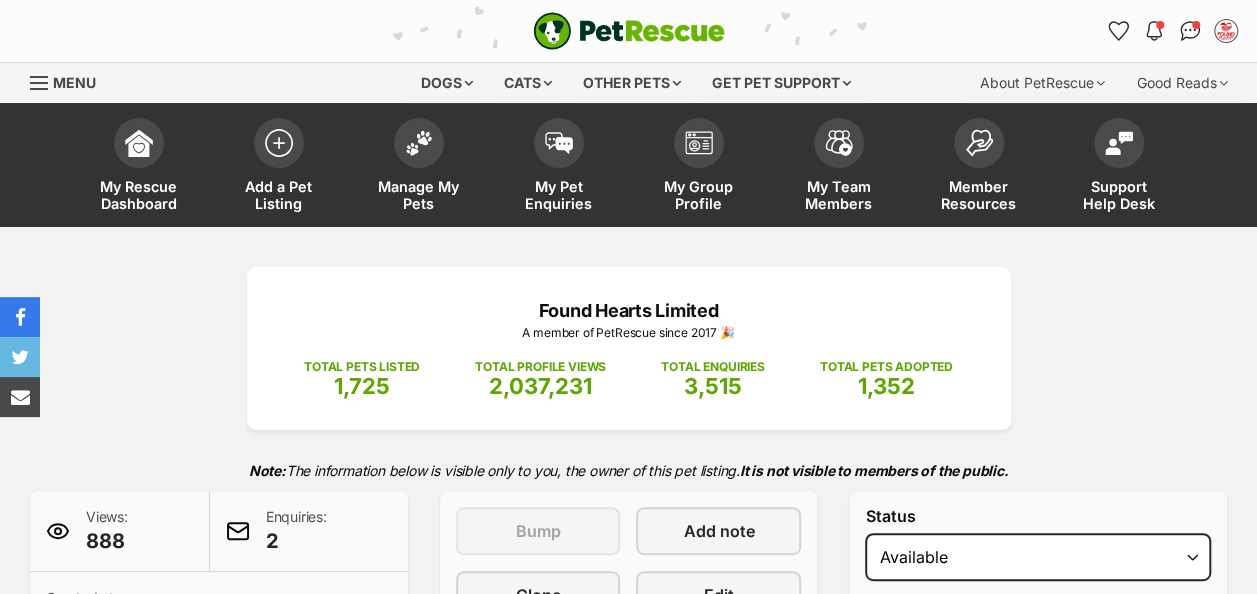 scroll, scrollTop: 546, scrollLeft: 0, axis: vertical 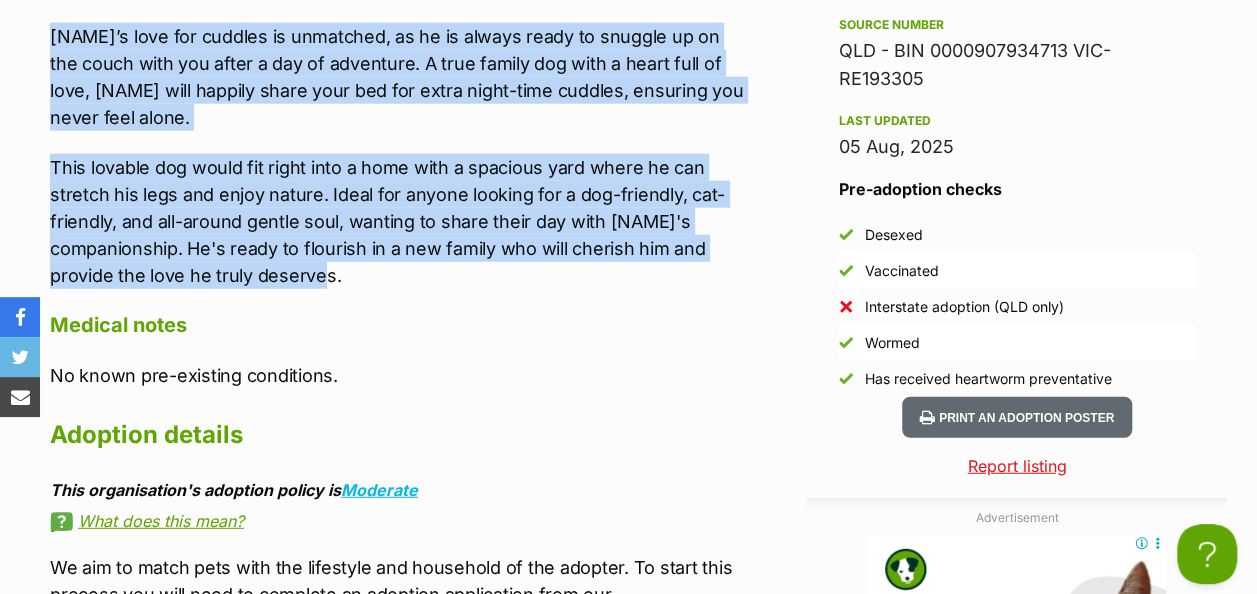 drag, startPoint x: 54, startPoint y: 308, endPoint x: 504, endPoint y: 280, distance: 450.87027 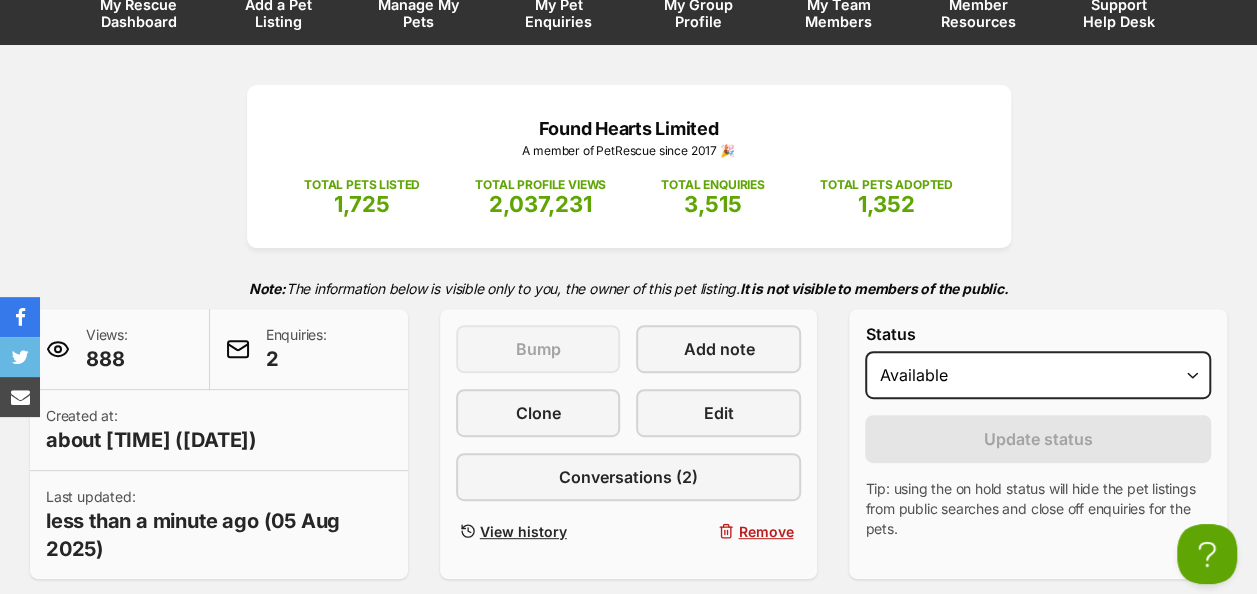 scroll, scrollTop: 0, scrollLeft: 0, axis: both 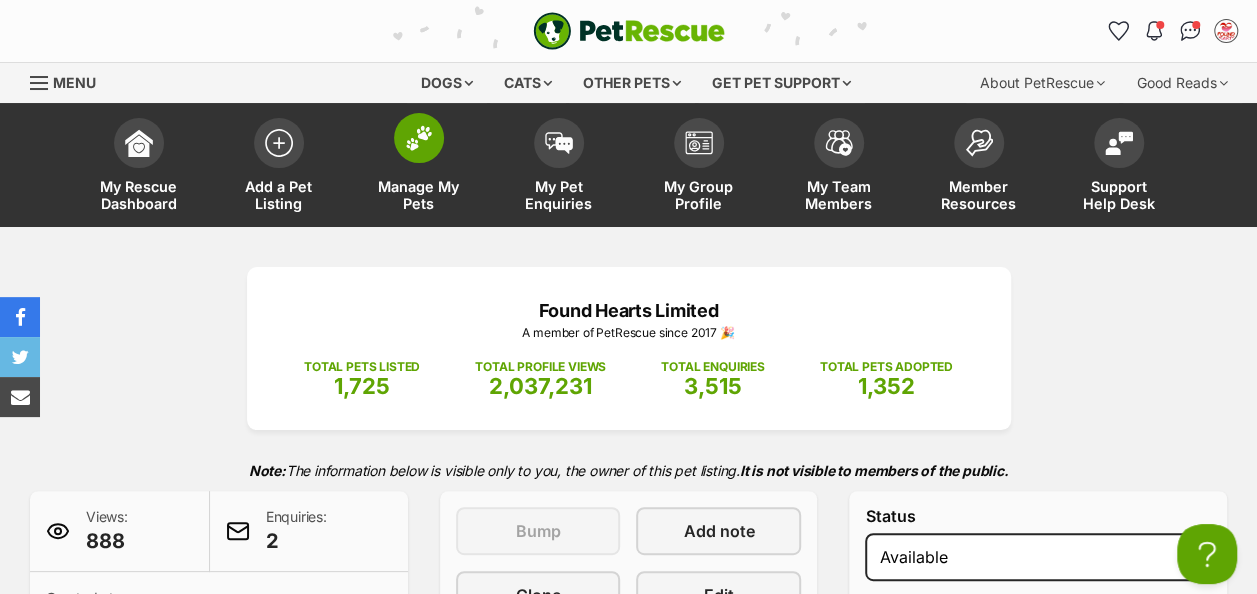 click at bounding box center (419, 138) 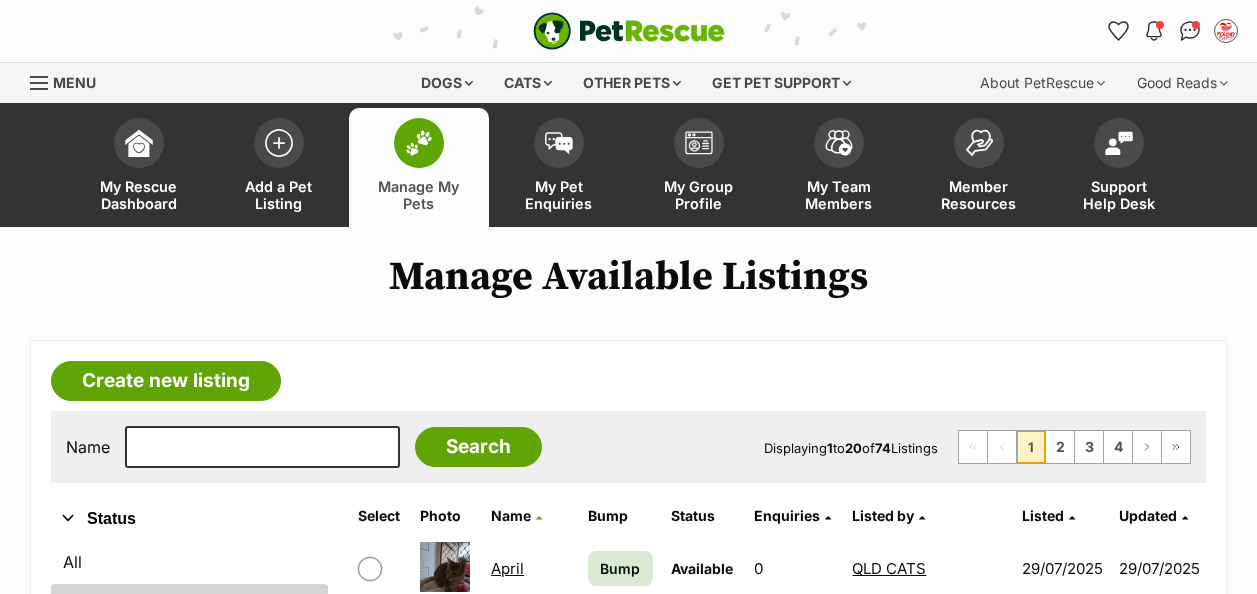 scroll, scrollTop: 228, scrollLeft: 0, axis: vertical 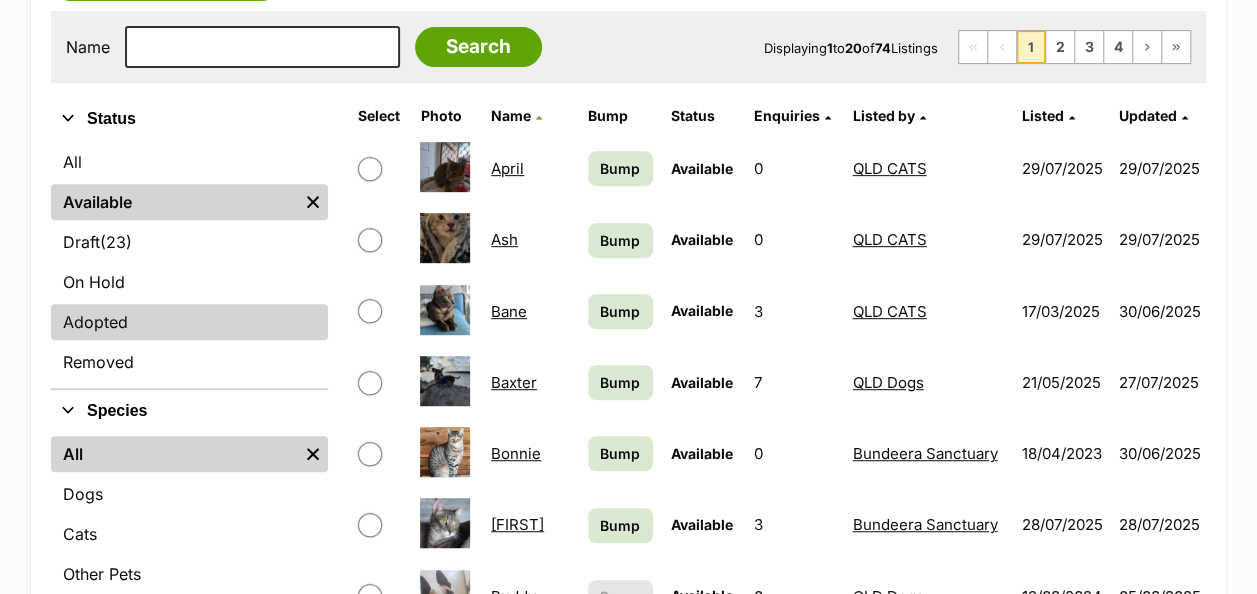 click on "Adopted" at bounding box center (189, 322) 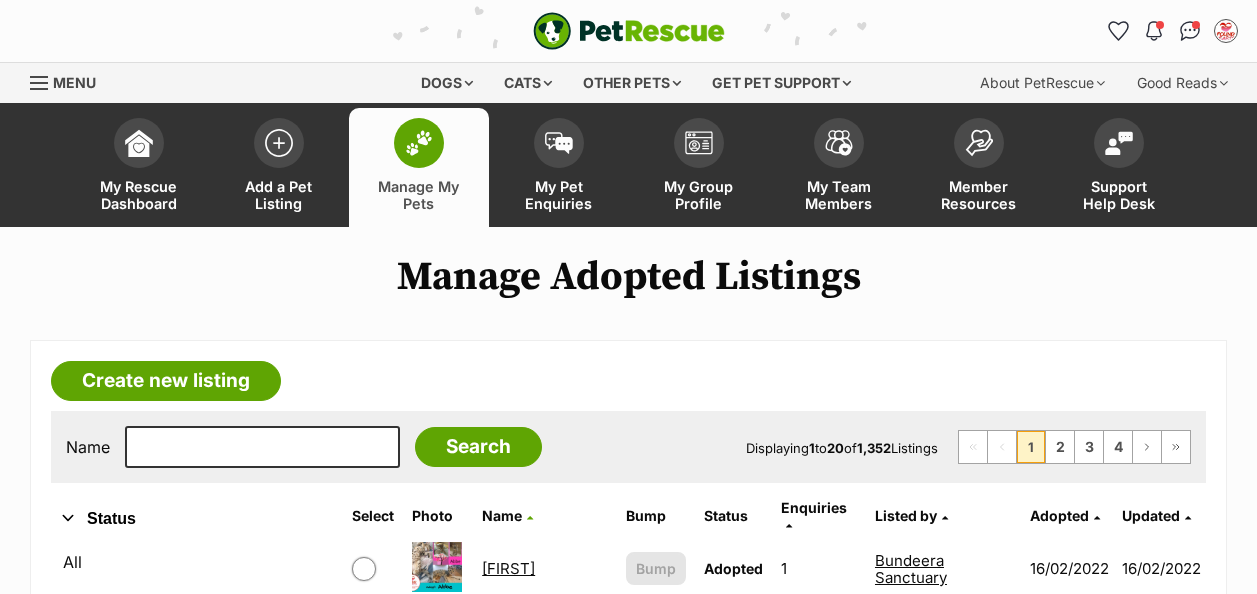 scroll, scrollTop: 0, scrollLeft: 0, axis: both 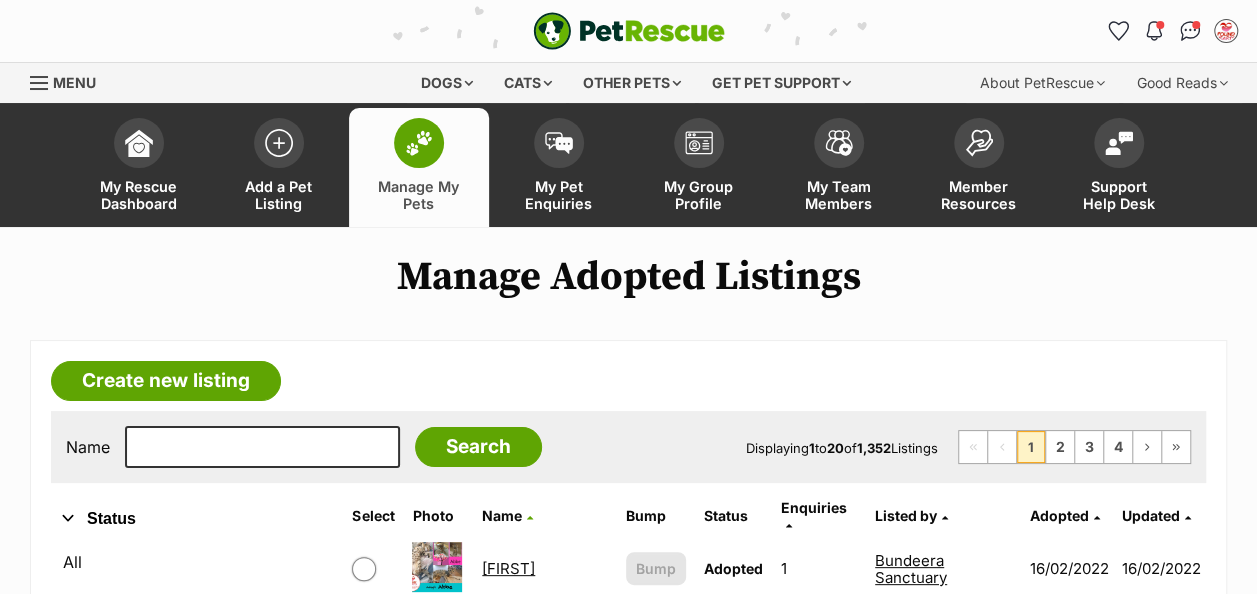 click on "Name
Search
Displaying  1  to  20  of  1,352  Listings
First Page
Previous Page
1
2
3
4
Next Page
Last Page" at bounding box center [628, 447] 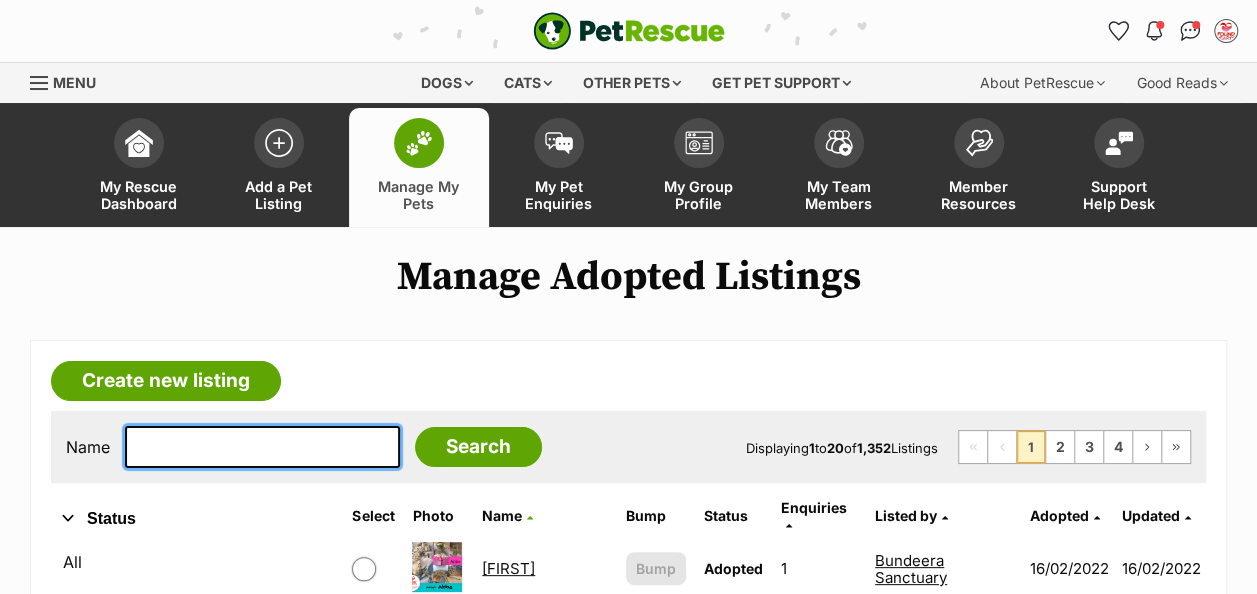 click at bounding box center (262, 447) 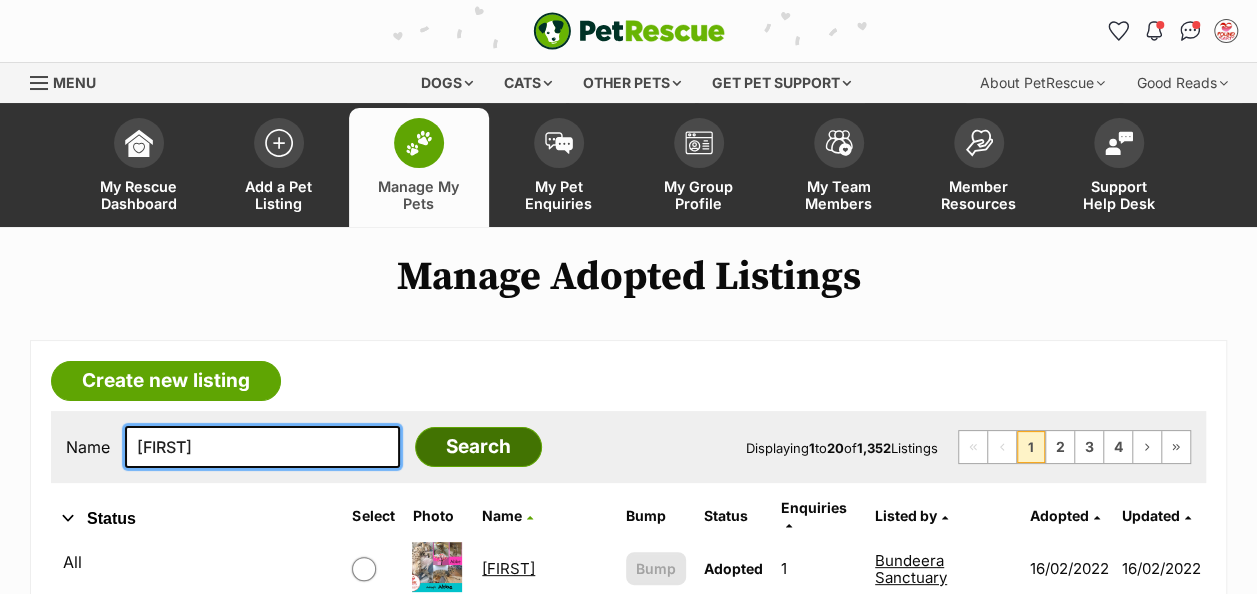 type on "[FIRST]" 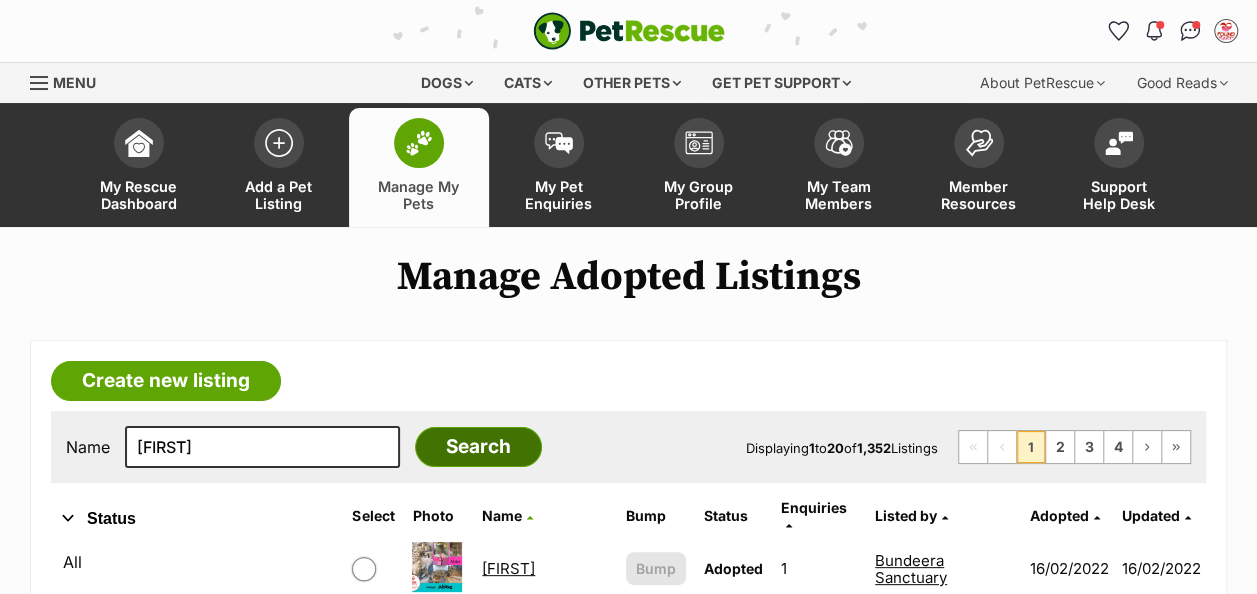 click on "Search" at bounding box center [478, 447] 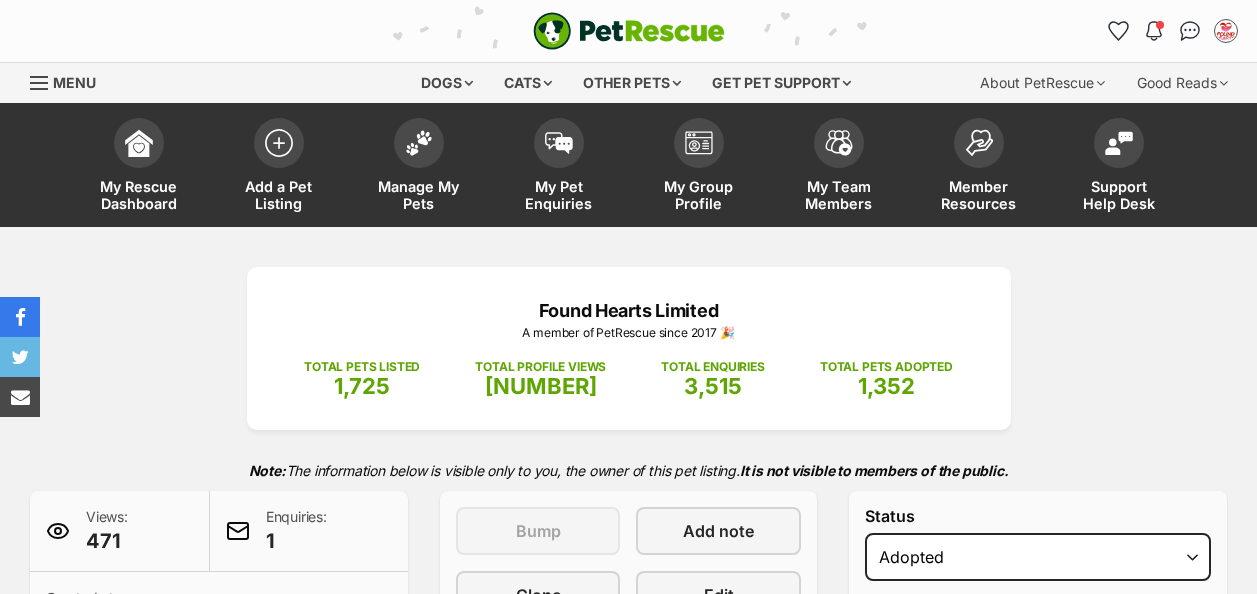 scroll, scrollTop: 0, scrollLeft: 0, axis: both 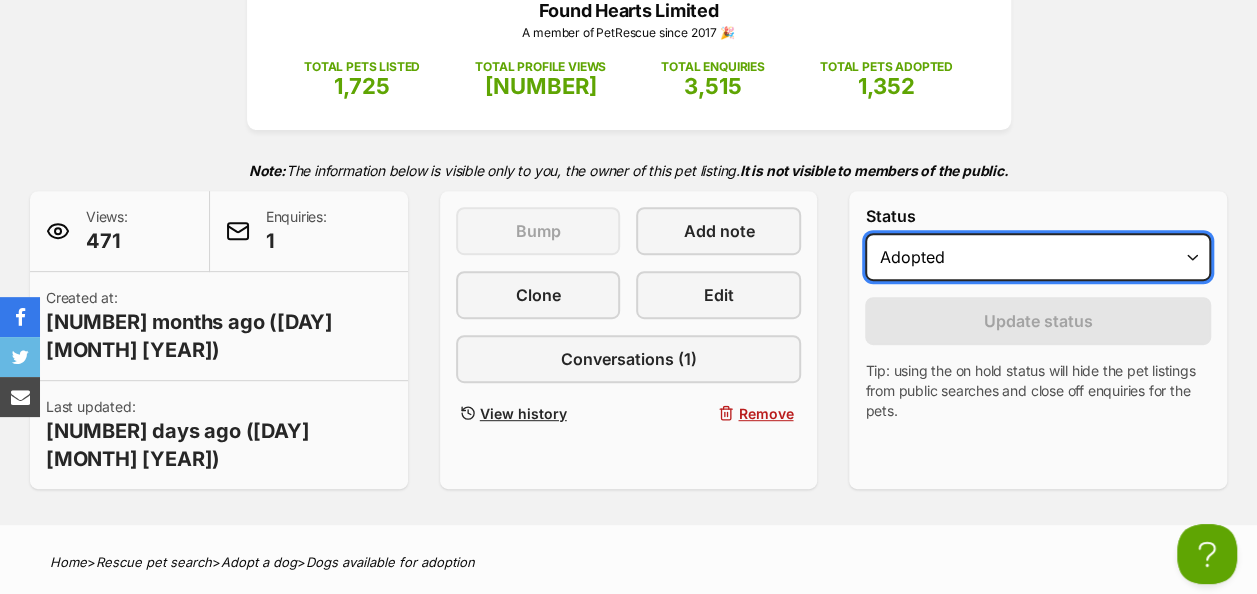 click on "Draft - not available as listing has enquires
Available
On hold
Adopted" at bounding box center (1038, 257) 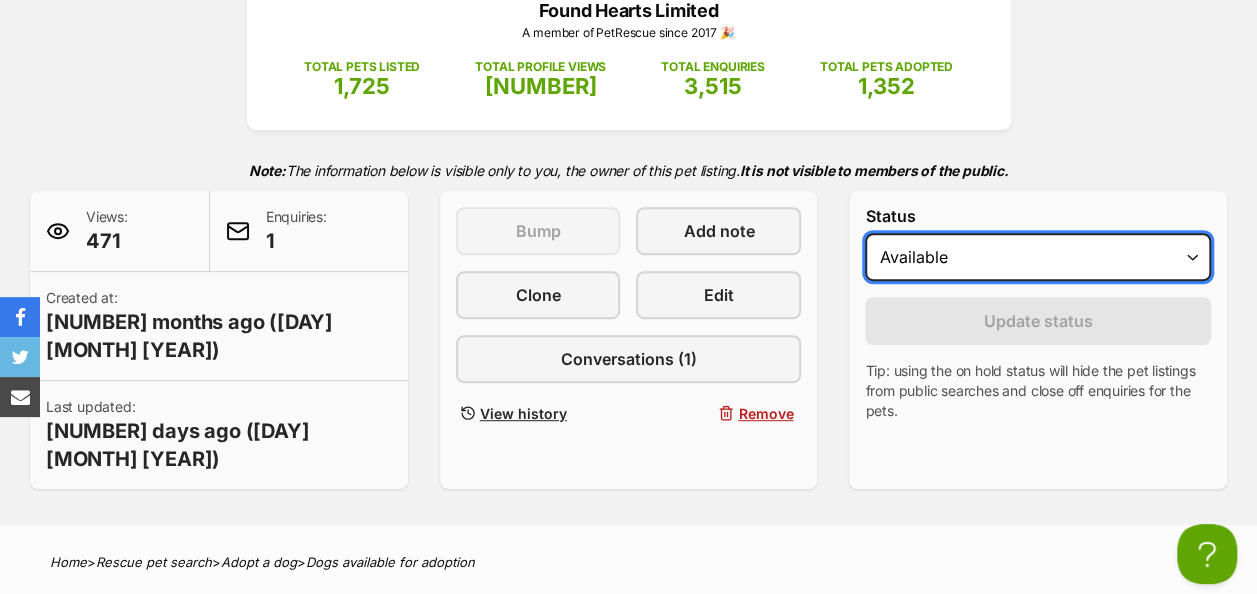 click on "Draft - not available as listing has enquires
Available
On hold
Adopted" at bounding box center [1038, 257] 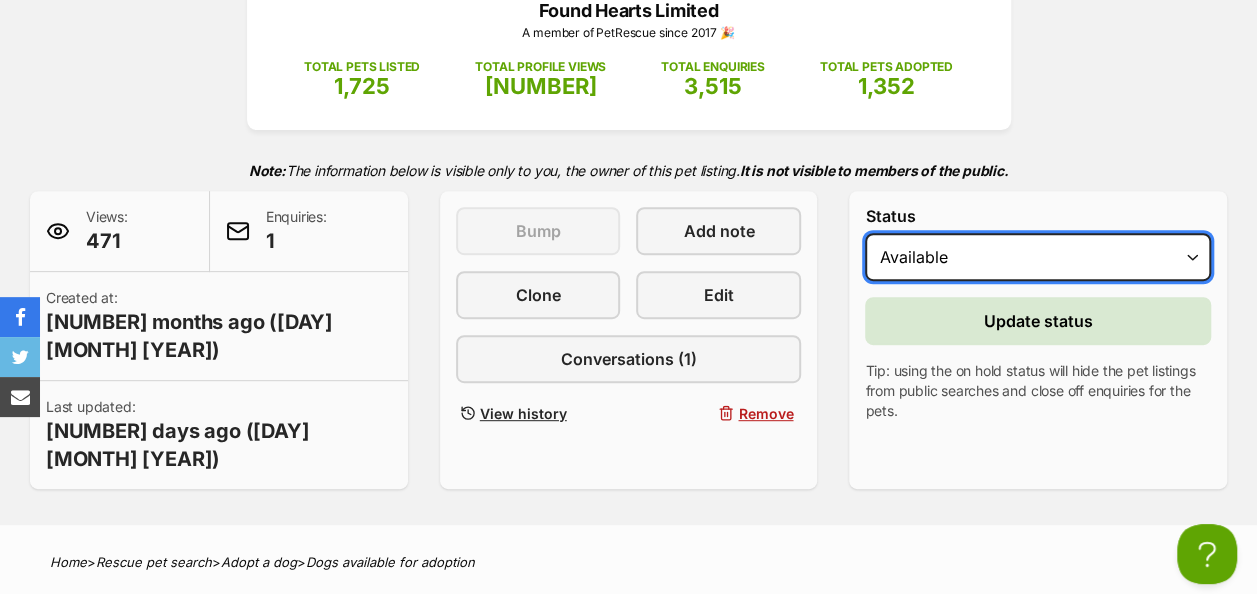 scroll, scrollTop: 0, scrollLeft: 0, axis: both 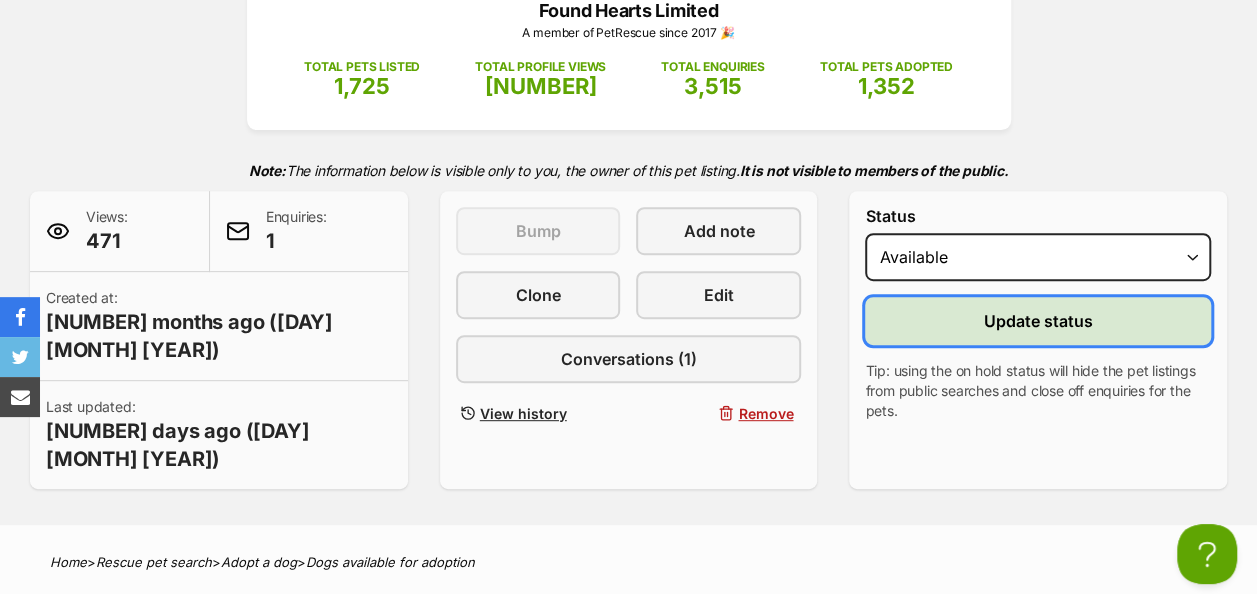 click on "Update status" at bounding box center [1038, 321] 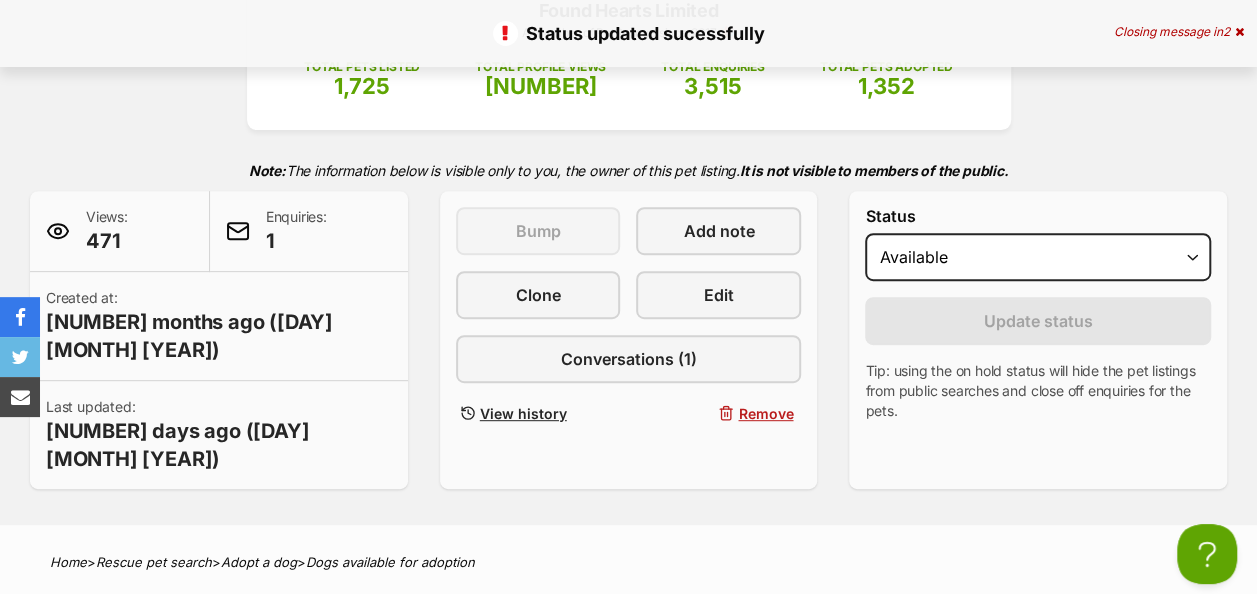 scroll, scrollTop: 0, scrollLeft: 0, axis: both 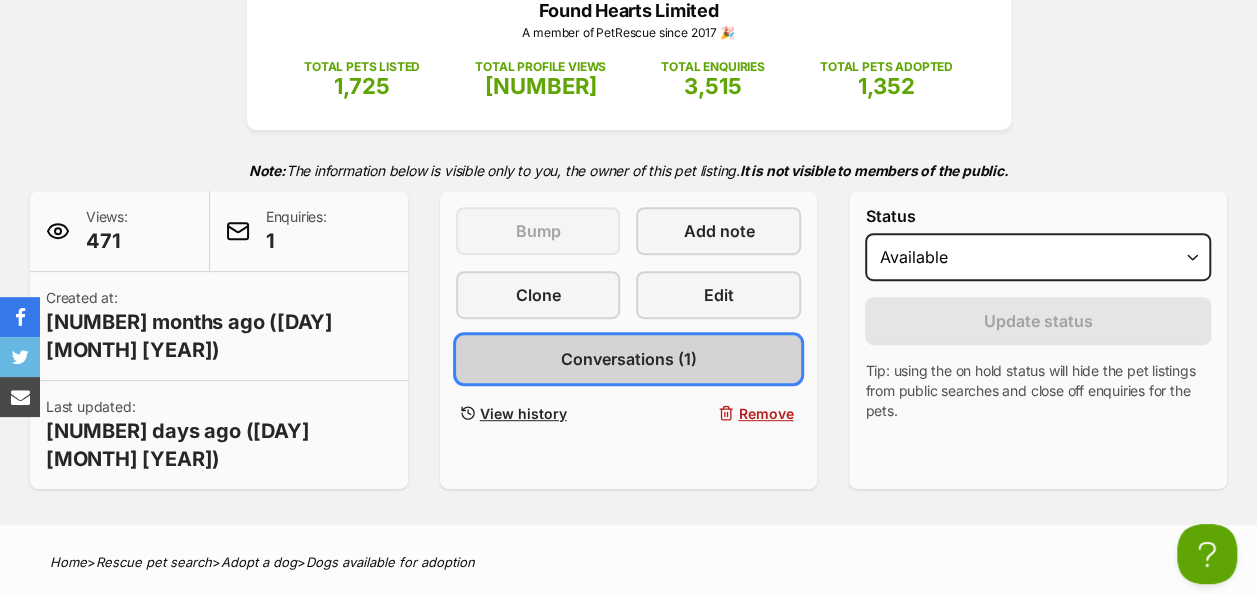 click on "Conversations (1)" at bounding box center [628, 359] 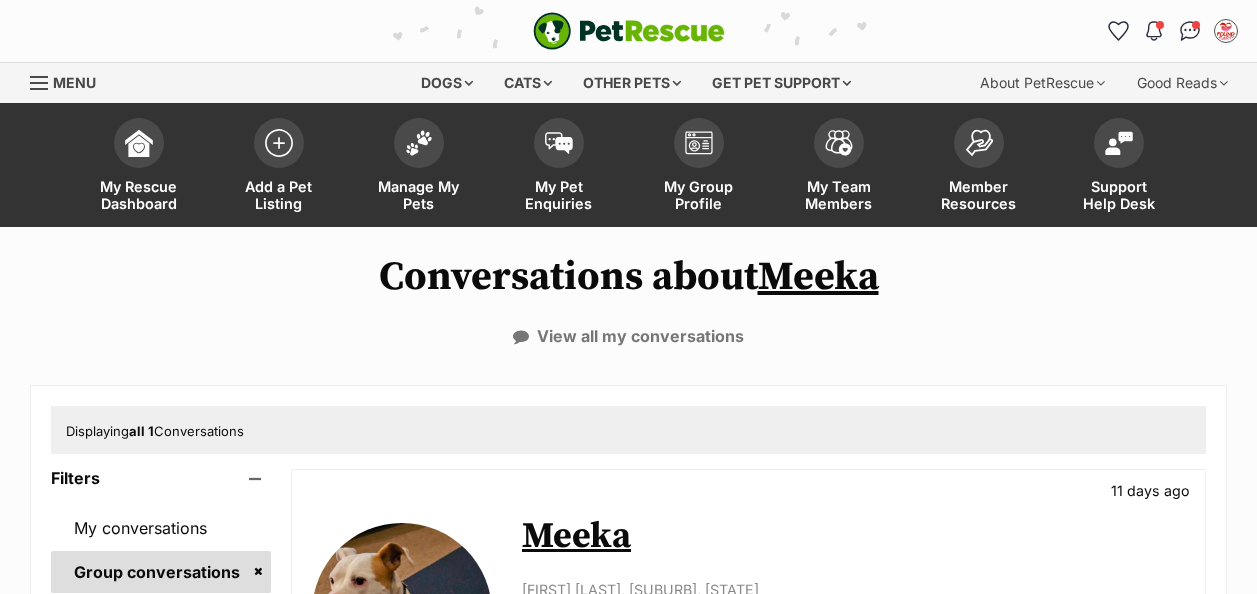 scroll, scrollTop: 0, scrollLeft: 0, axis: both 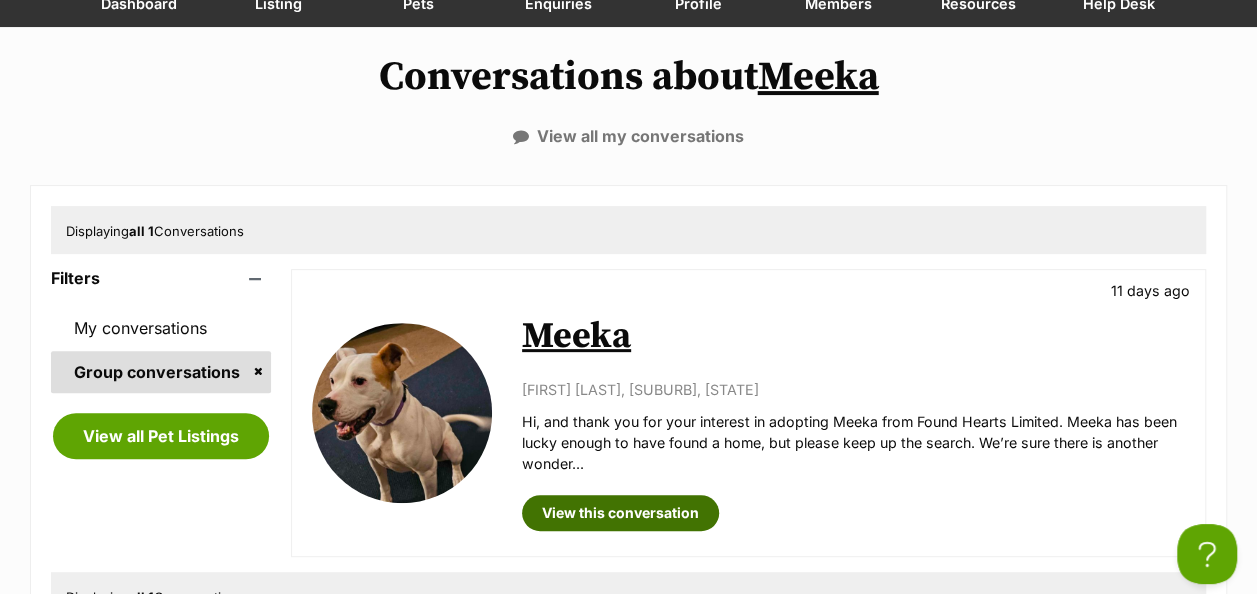 click on "View this conversation" at bounding box center [620, 513] 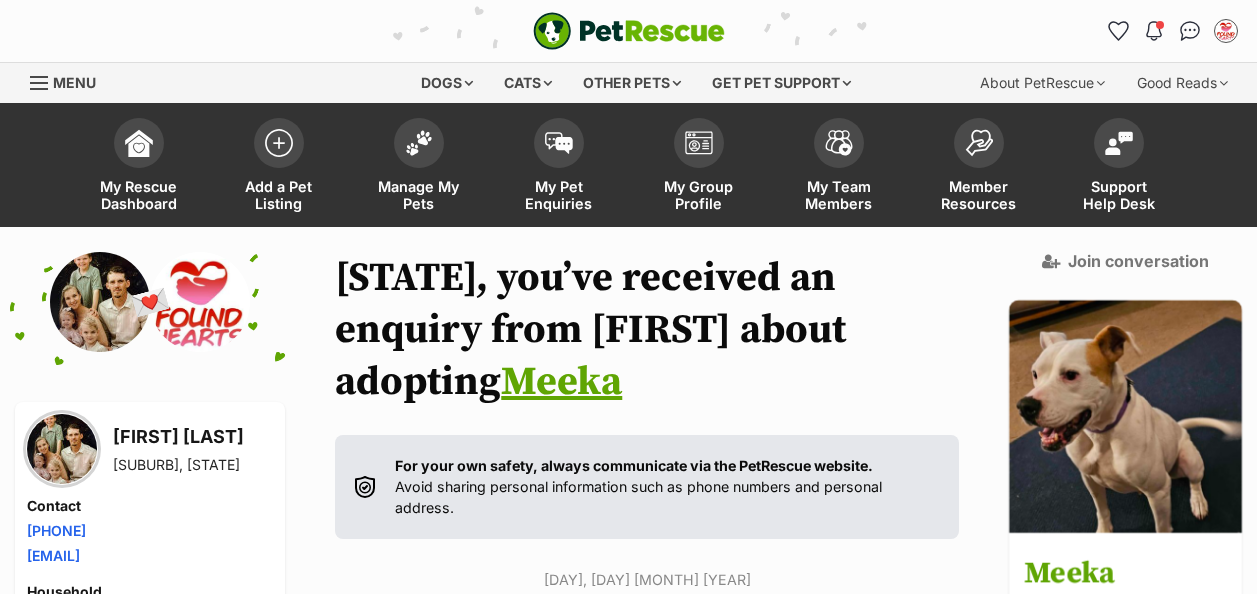 scroll, scrollTop: 0, scrollLeft: 0, axis: both 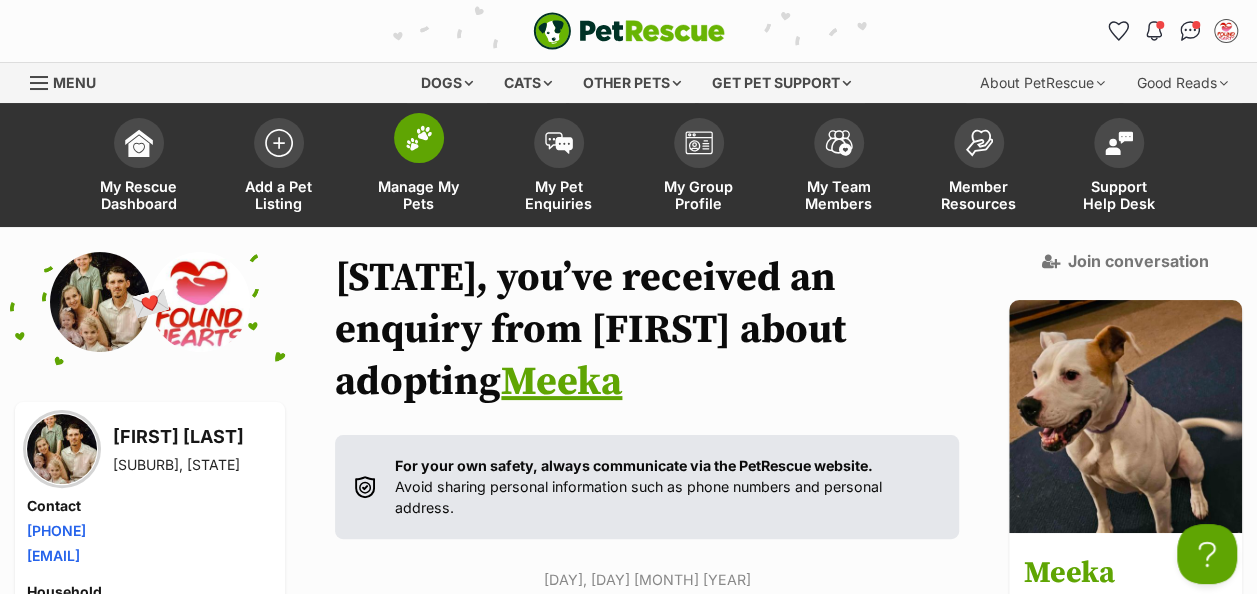 click at bounding box center (419, 138) 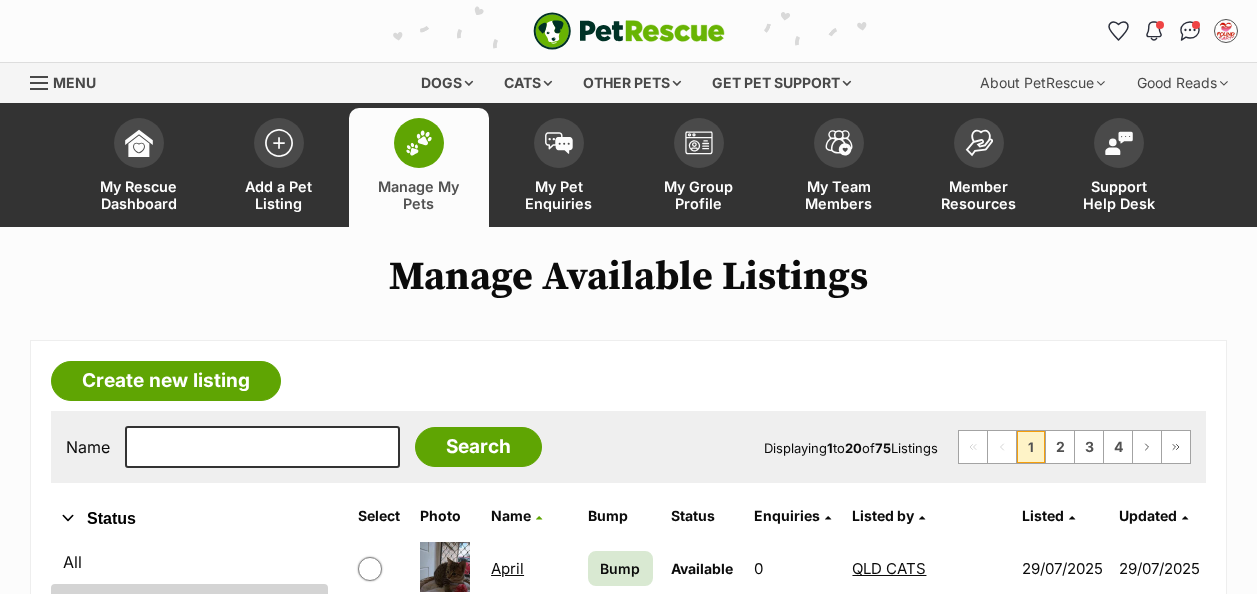 scroll, scrollTop: 0, scrollLeft: 0, axis: both 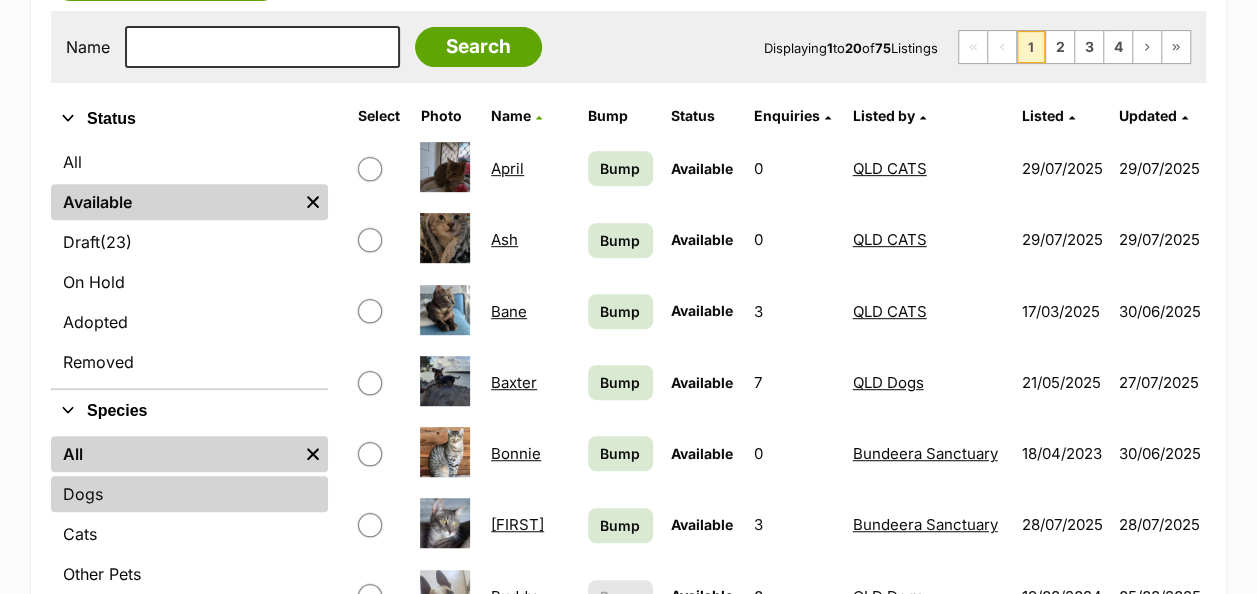 click on "Dogs" at bounding box center [189, 494] 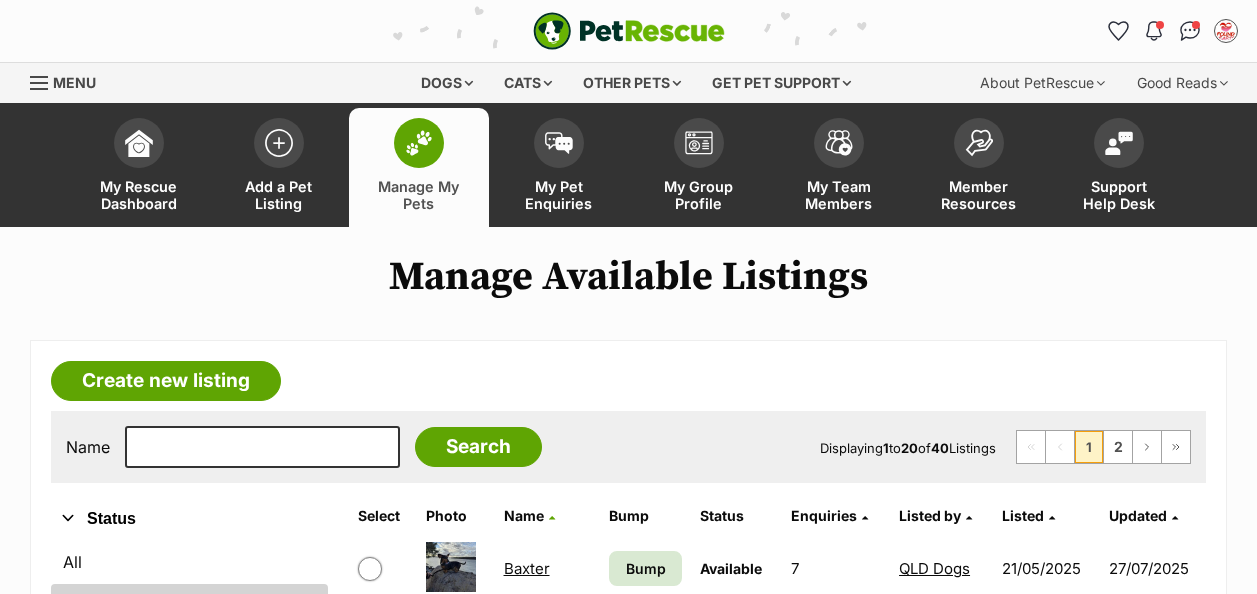 scroll, scrollTop: 0, scrollLeft: 0, axis: both 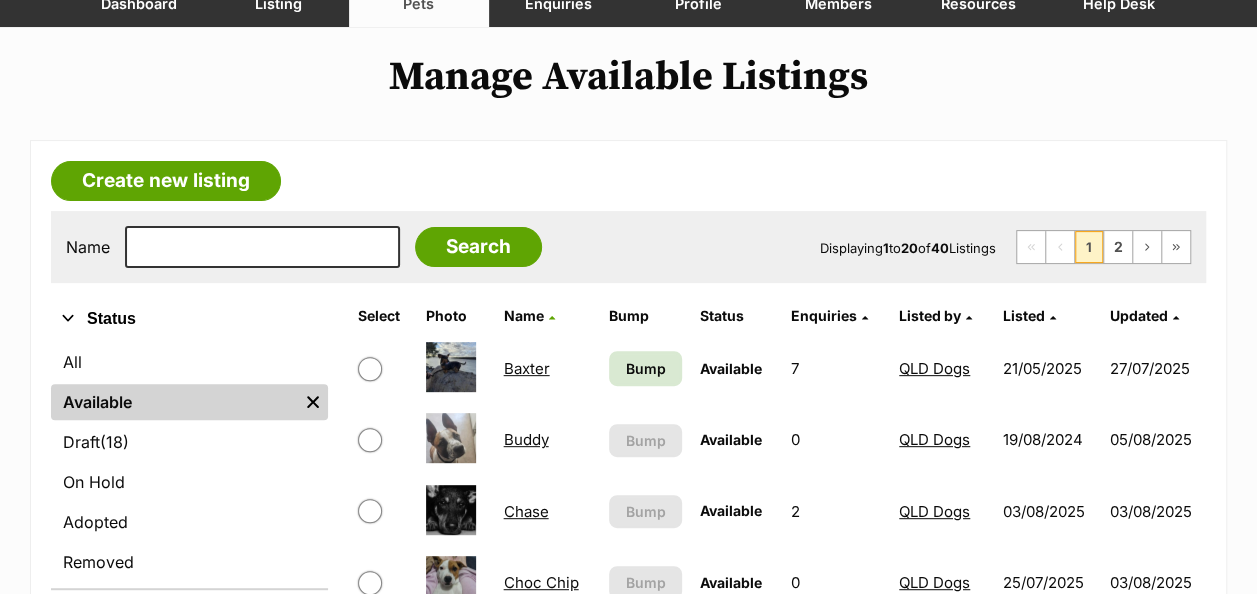 click on "Listed by" at bounding box center (930, 315) 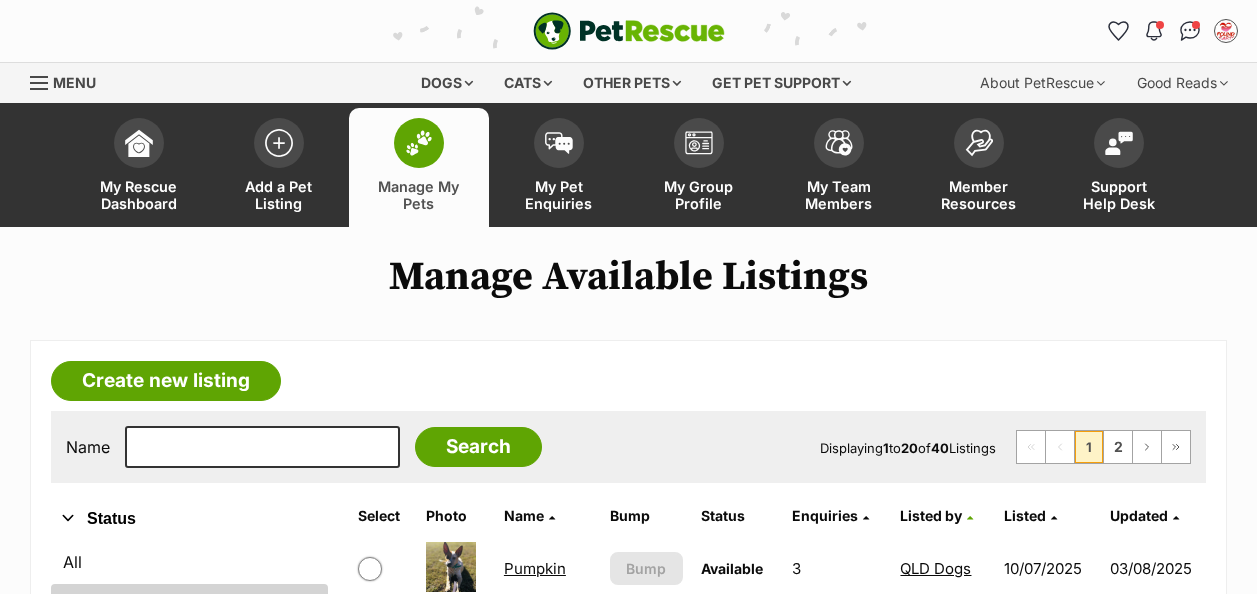 scroll, scrollTop: 0, scrollLeft: 0, axis: both 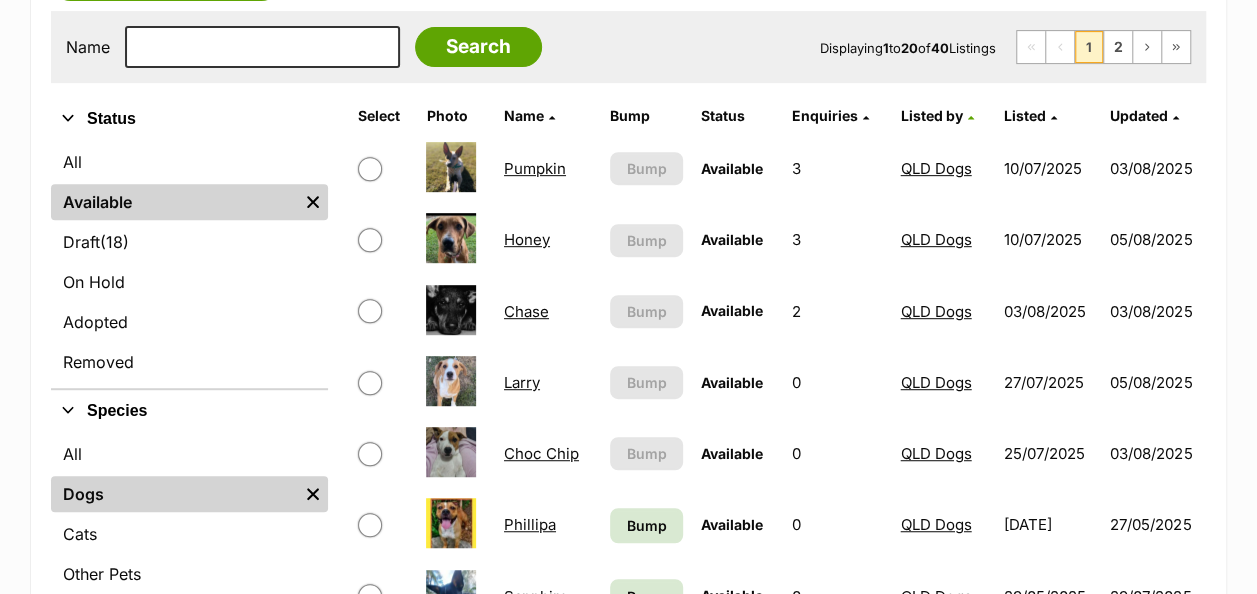 click on "Chase" at bounding box center (526, 311) 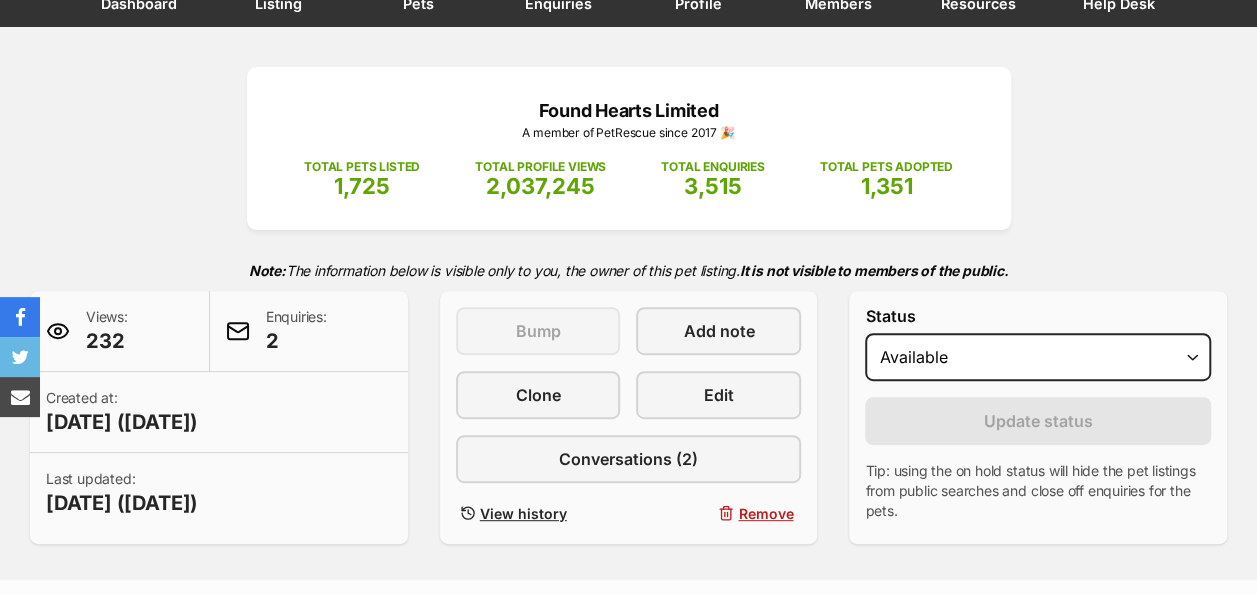 scroll, scrollTop: 200, scrollLeft: 0, axis: vertical 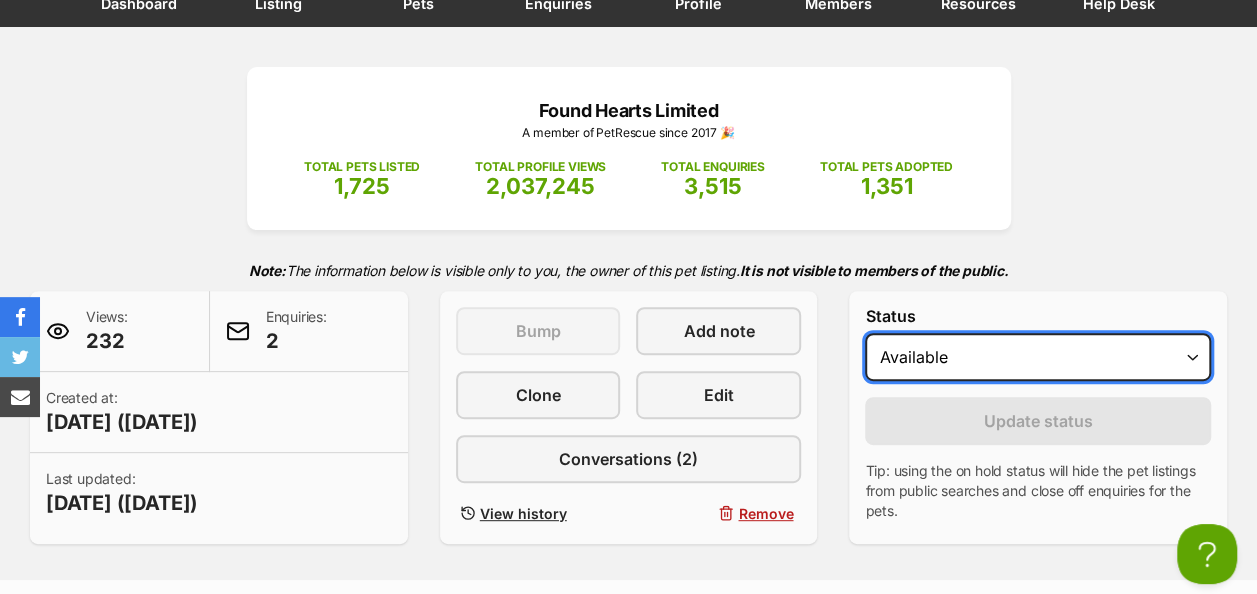 click on "Draft - not available as listing has enquires
Available
On hold
Adopted" at bounding box center [1038, 357] 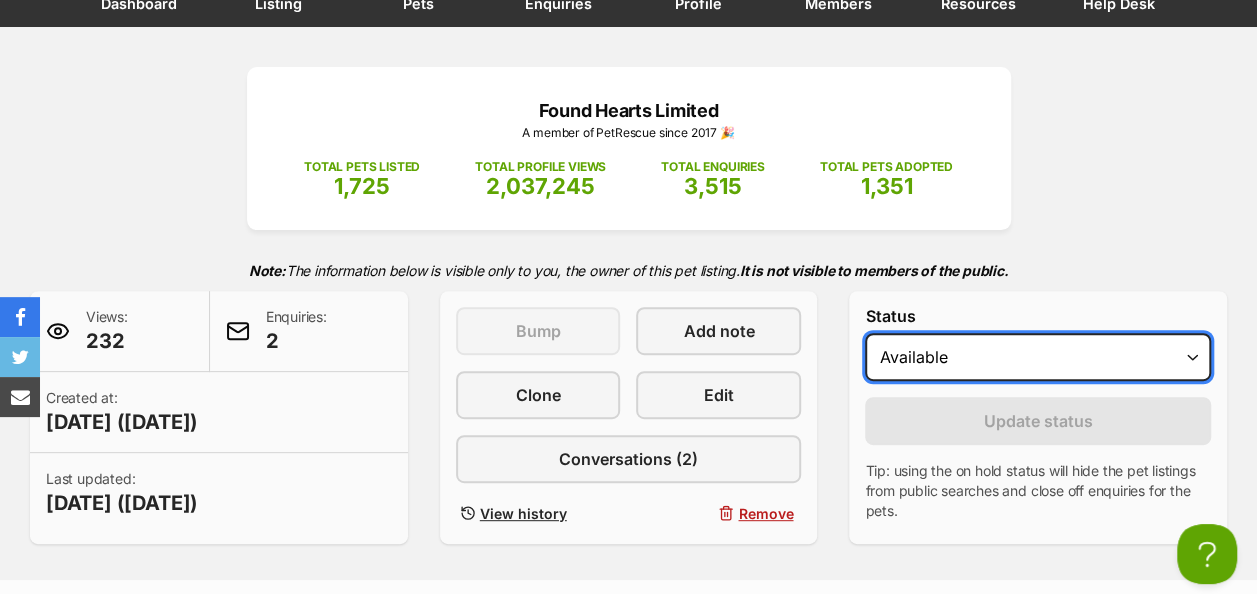 scroll, scrollTop: 0, scrollLeft: 0, axis: both 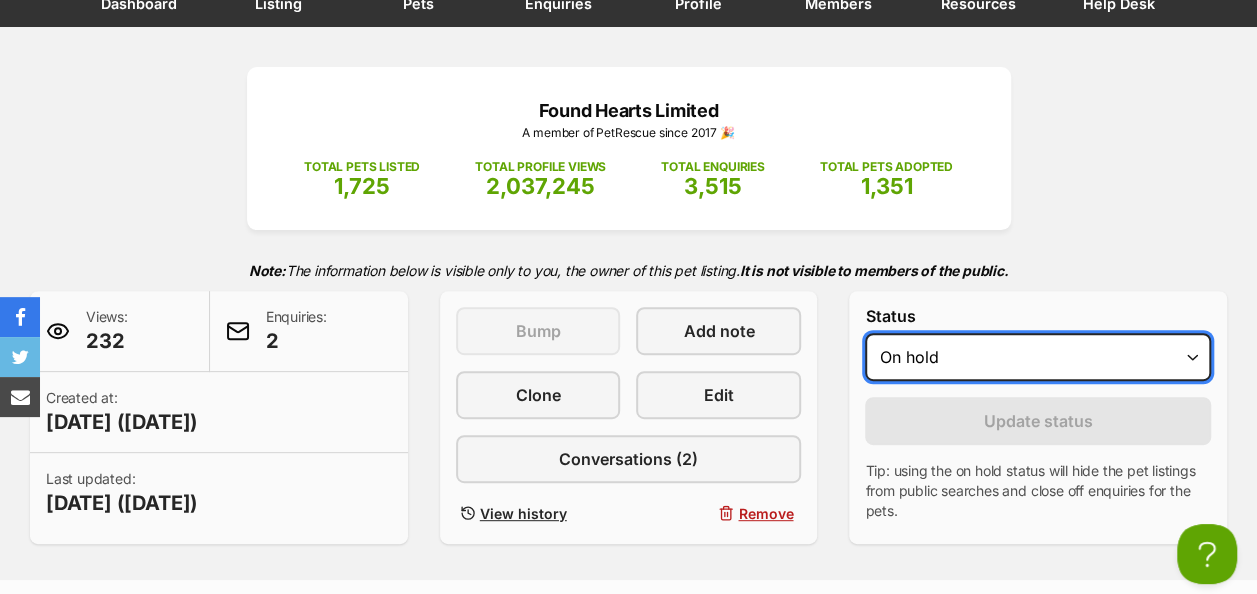click on "Draft - not available as listing has enquires
Available
On hold
Adopted" at bounding box center [1038, 357] 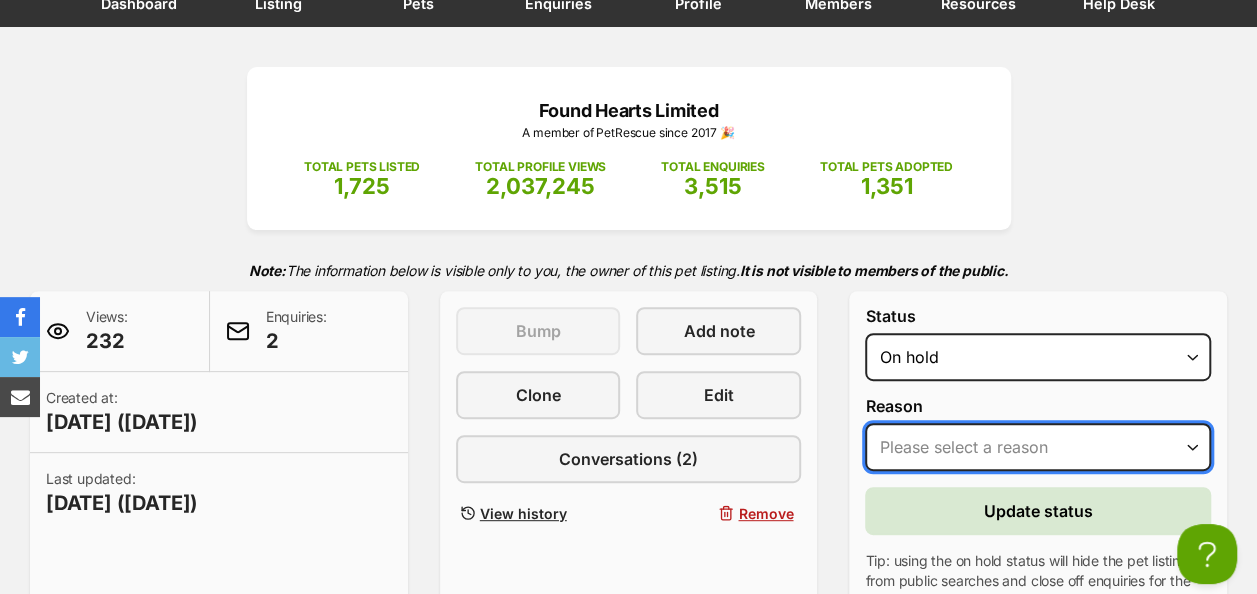 click on "Please select a reason
Medical reasons
Reviewing applications
Adoption pending
Other" at bounding box center [1038, 447] 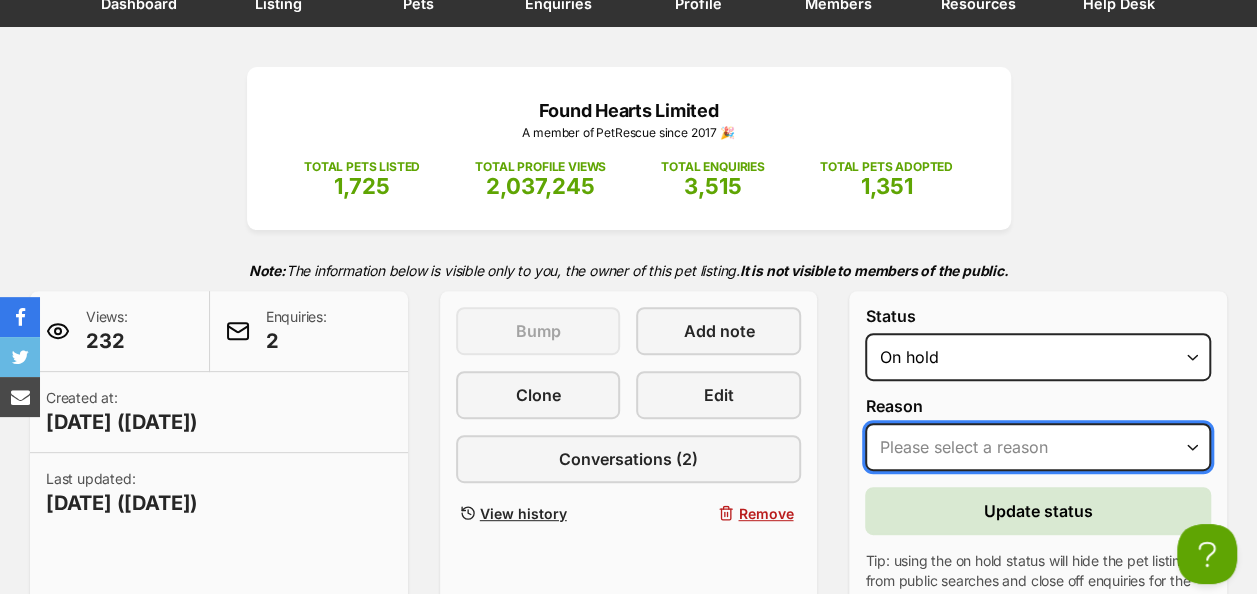 select on "adoption_pending" 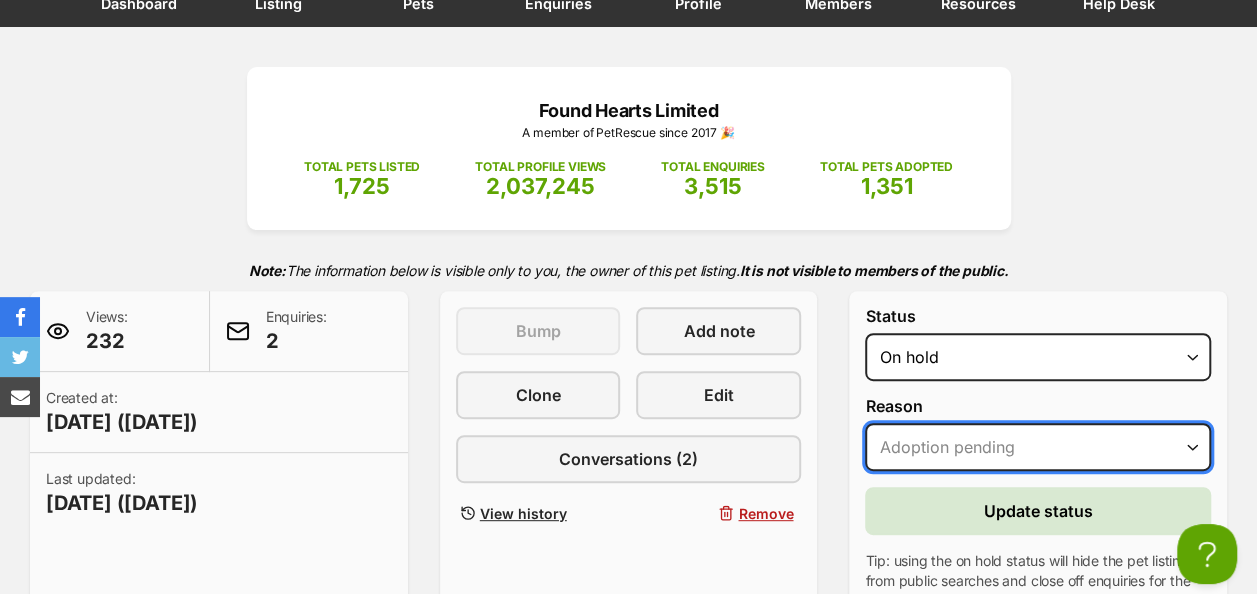 click on "Please select a reason
Medical reasons
Reviewing applications
Adoption pending
Other" at bounding box center [1038, 447] 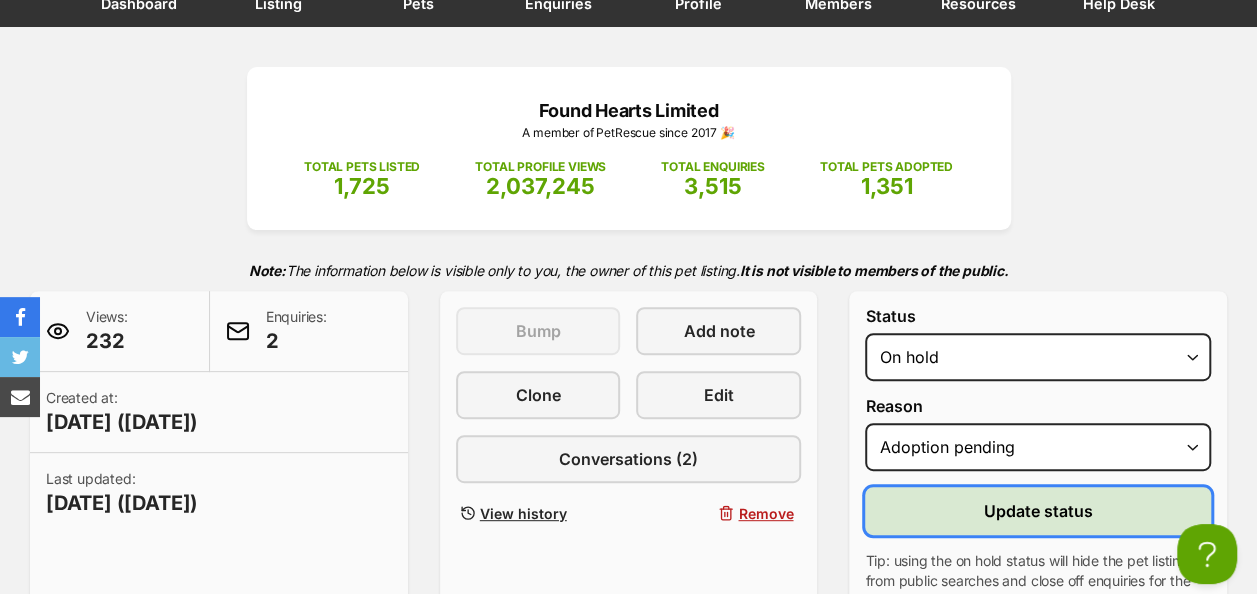 click on "Update status" at bounding box center [1038, 511] 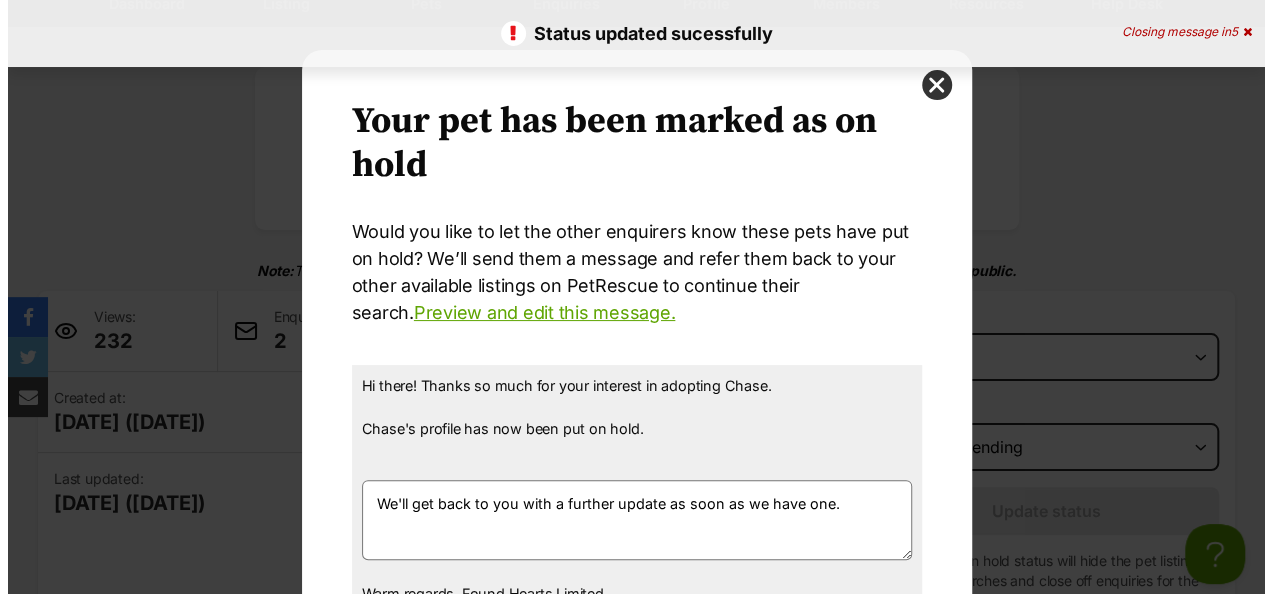 scroll, scrollTop: 0, scrollLeft: 0, axis: both 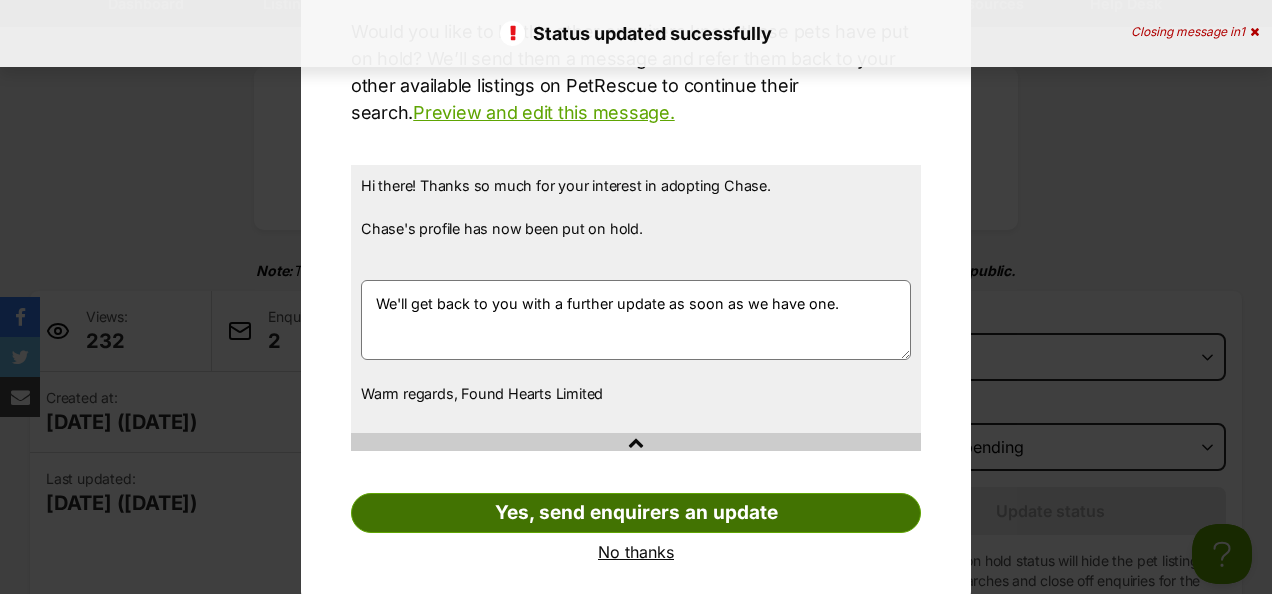 click on "Yes, send enquirers an update" at bounding box center (636, 513) 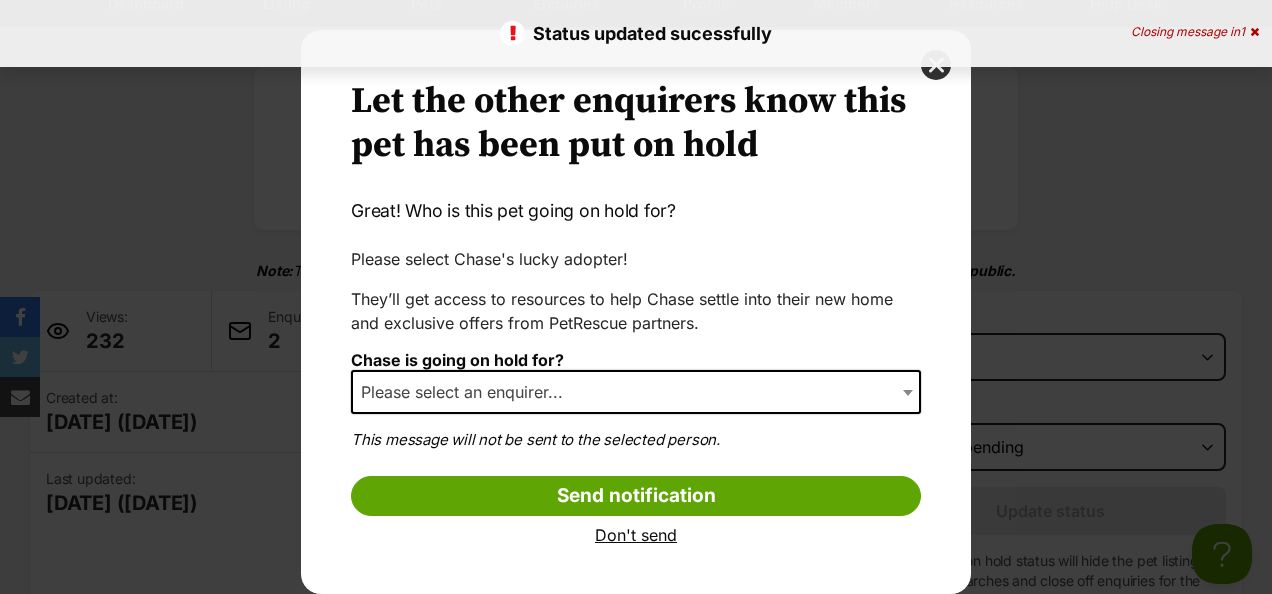 scroll, scrollTop: 19, scrollLeft: 0, axis: vertical 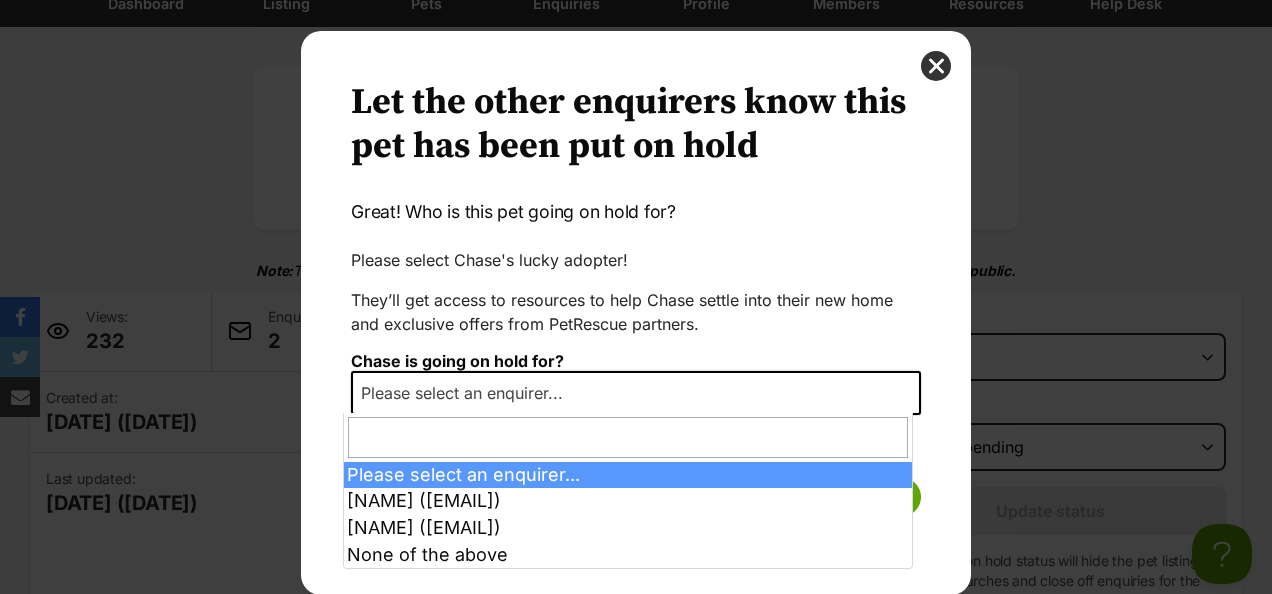 click on "Please select an enquirer..." at bounding box center [636, 393] 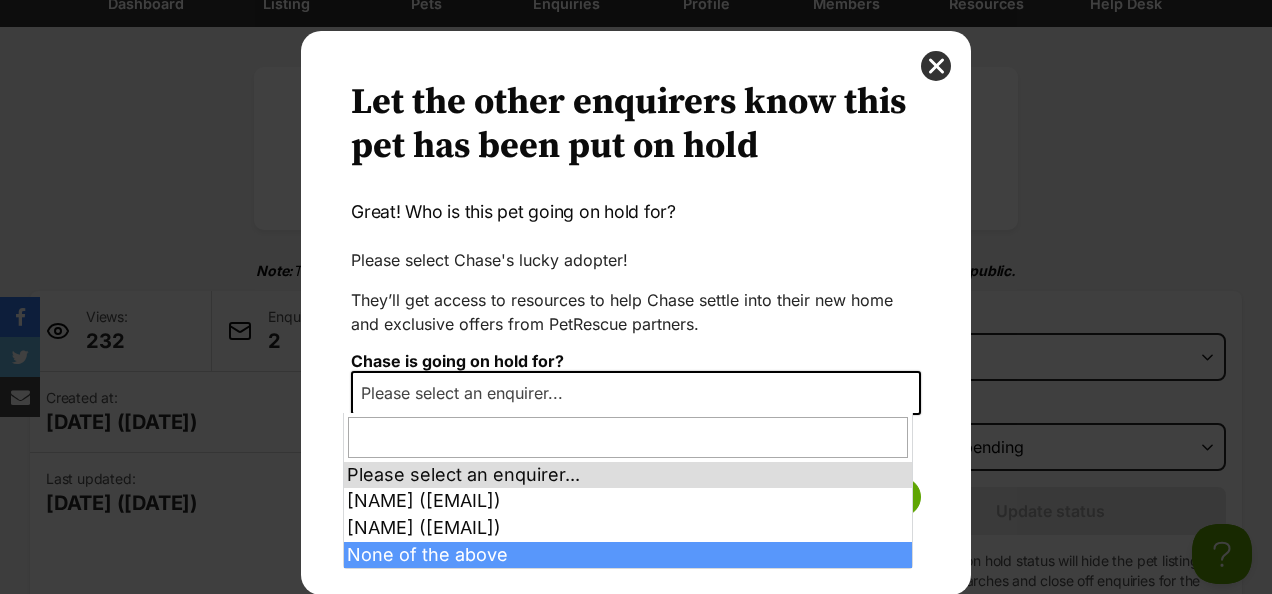 select on "other" 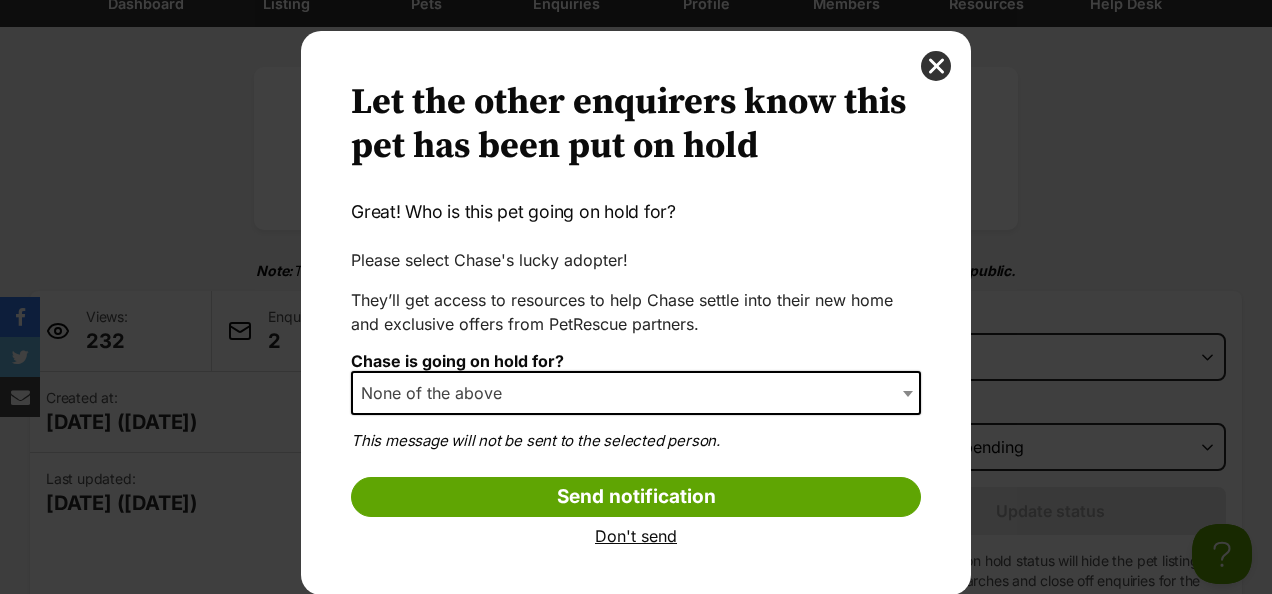 click on "Don't send" at bounding box center (636, 536) 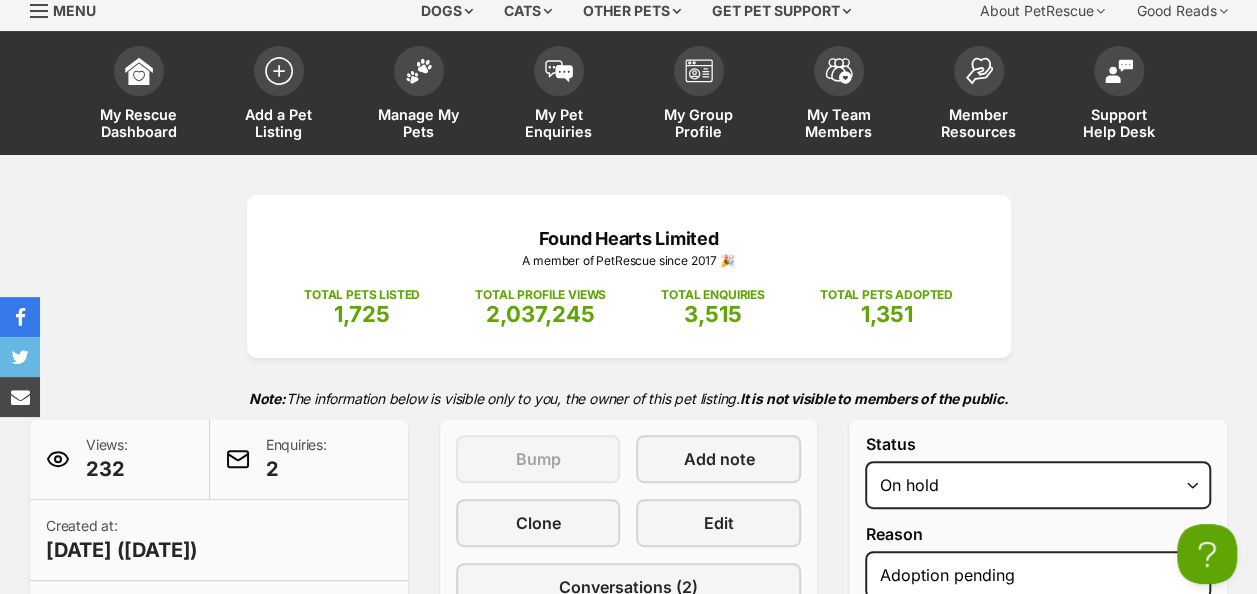 scroll, scrollTop: 0, scrollLeft: 0, axis: both 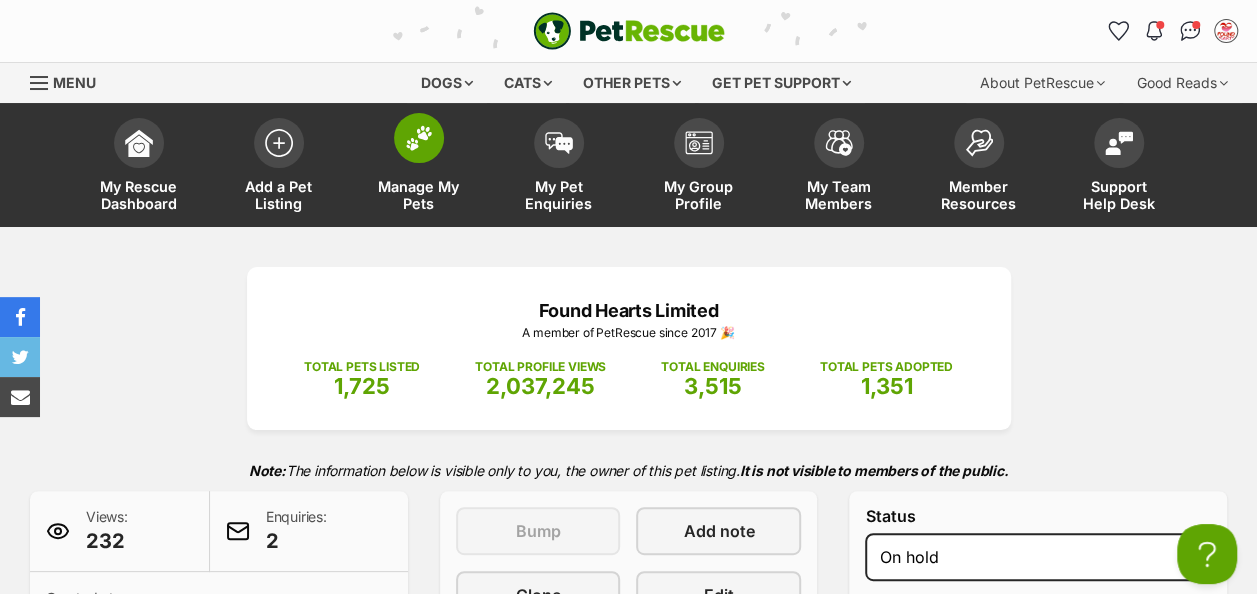 click on "Manage My Pets" at bounding box center (419, 167) 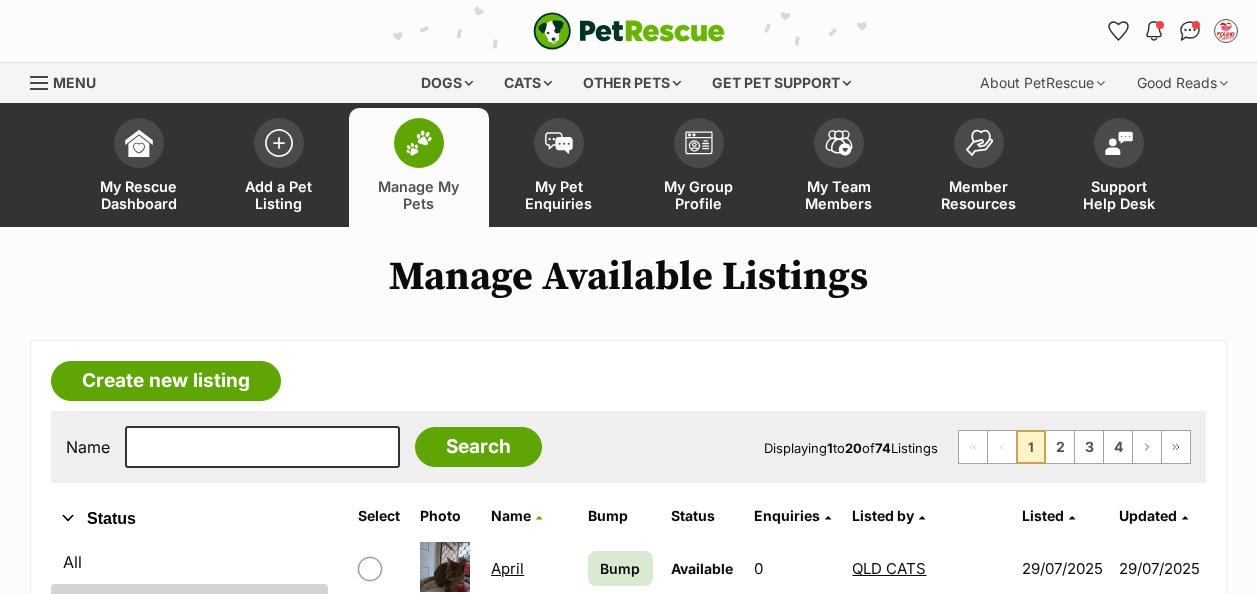 scroll, scrollTop: 0, scrollLeft: 0, axis: both 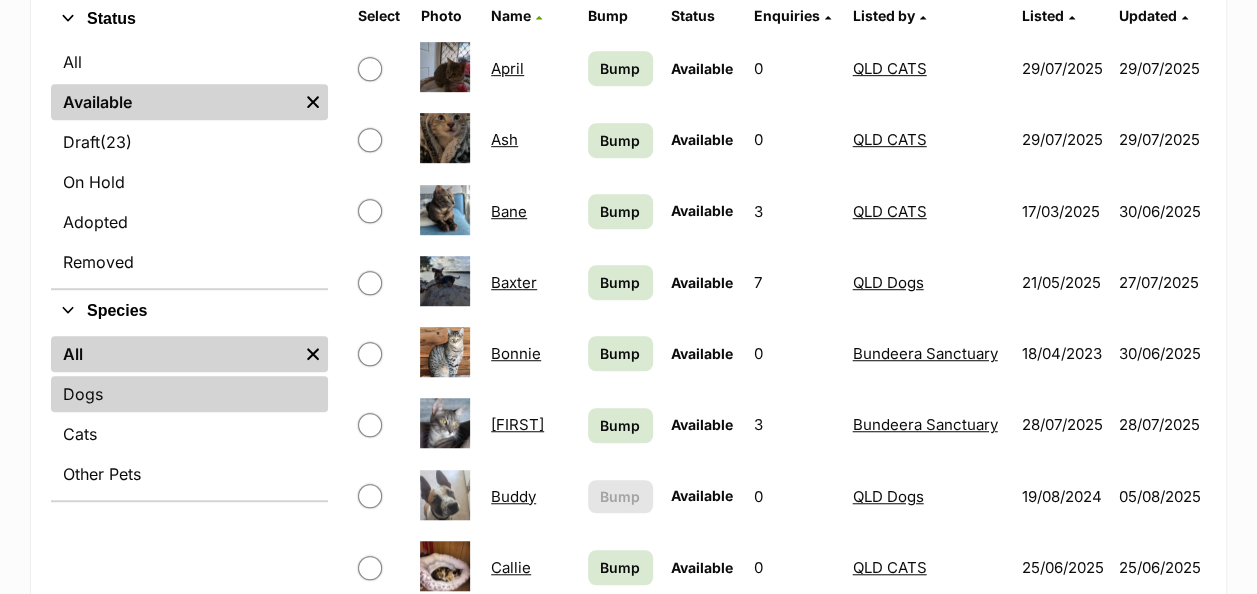 click on "Dogs" at bounding box center (189, 394) 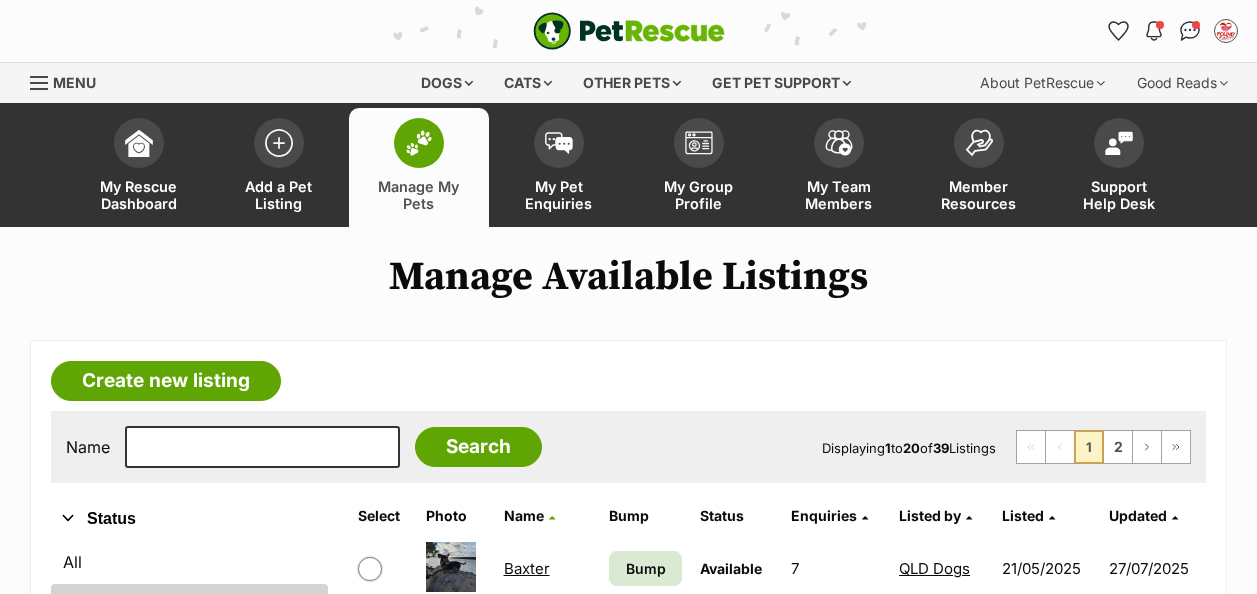 scroll, scrollTop: 0, scrollLeft: 0, axis: both 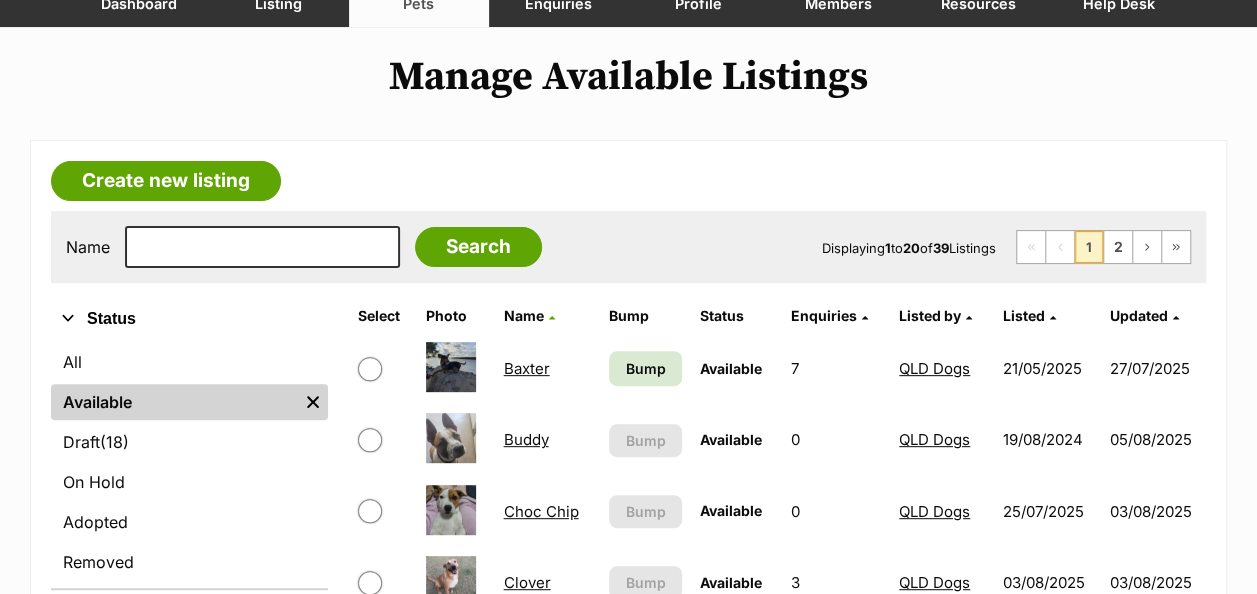 click on "Listed by" at bounding box center (930, 315) 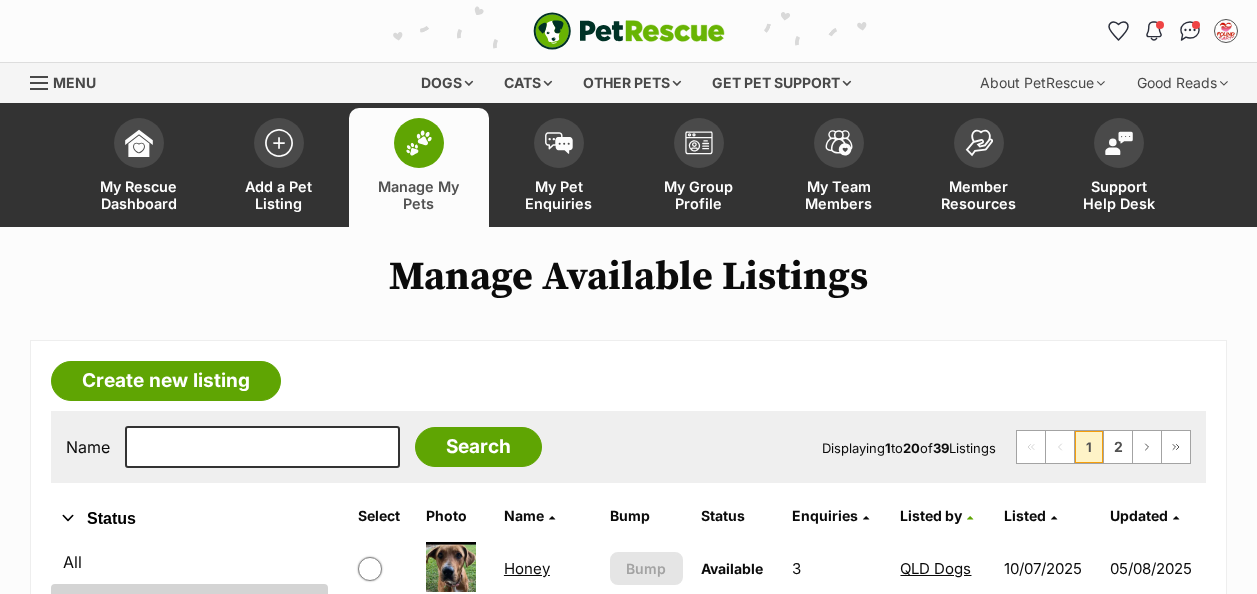 scroll, scrollTop: 0, scrollLeft: 0, axis: both 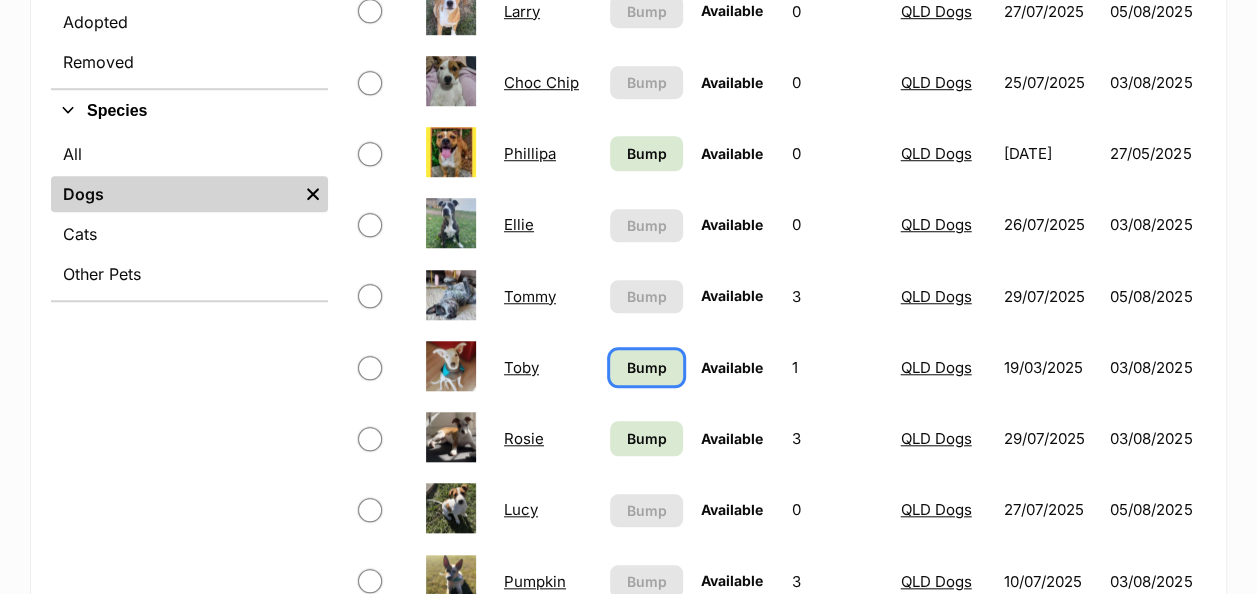 click on "Bump" at bounding box center (646, 367) 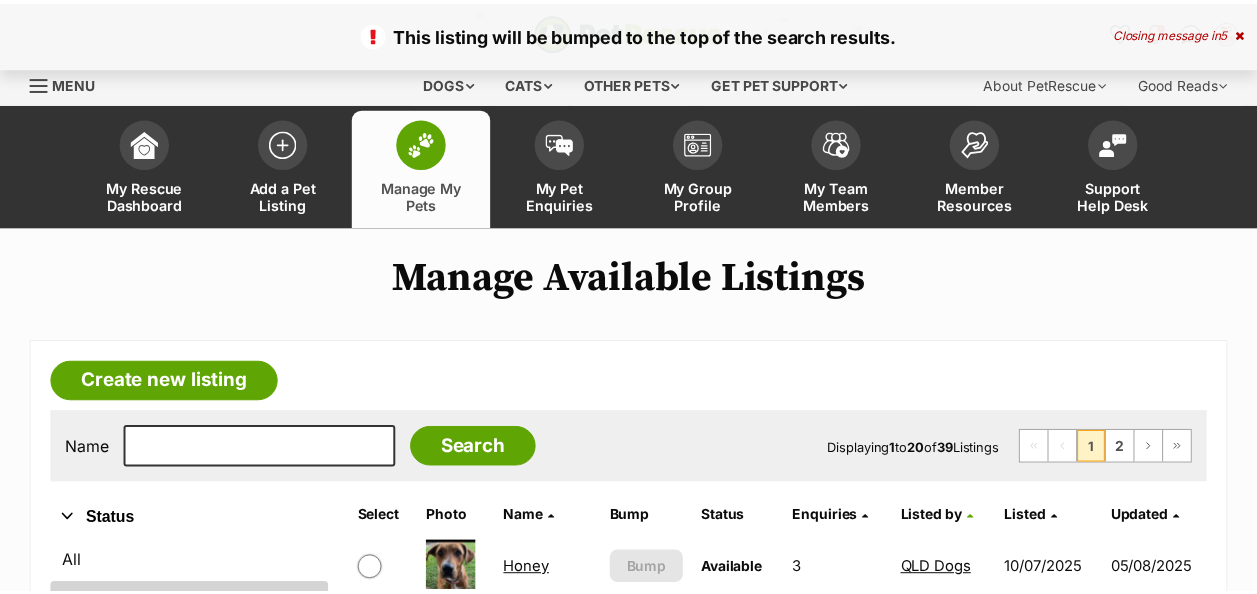 scroll, scrollTop: 0, scrollLeft: 0, axis: both 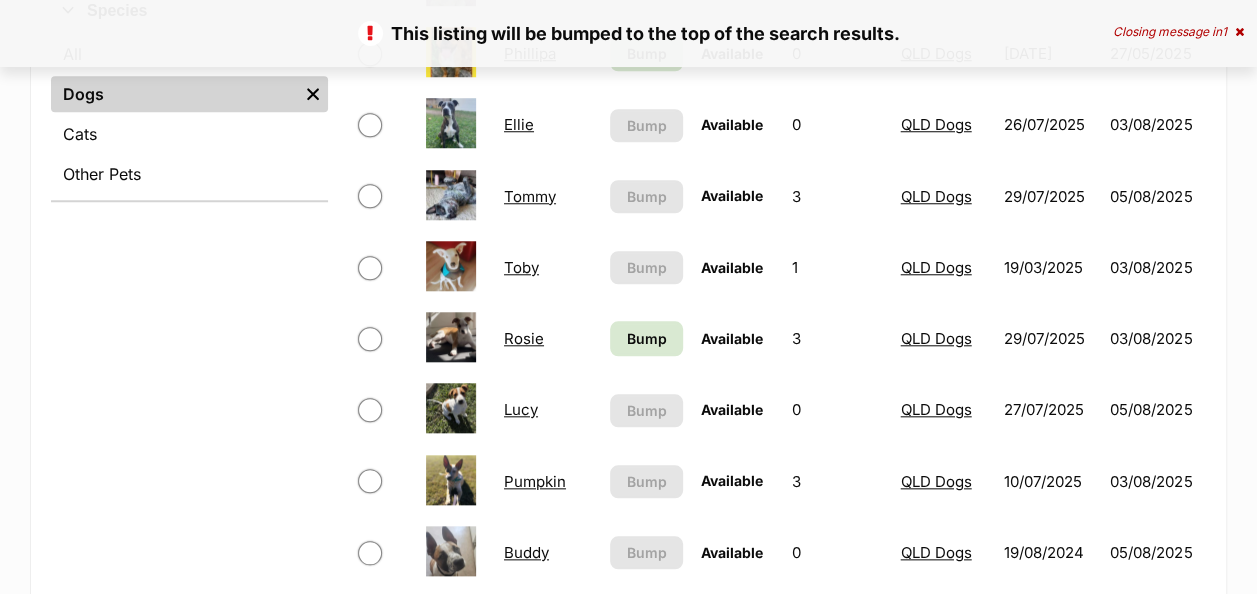 click on "Rosie" at bounding box center (524, 338) 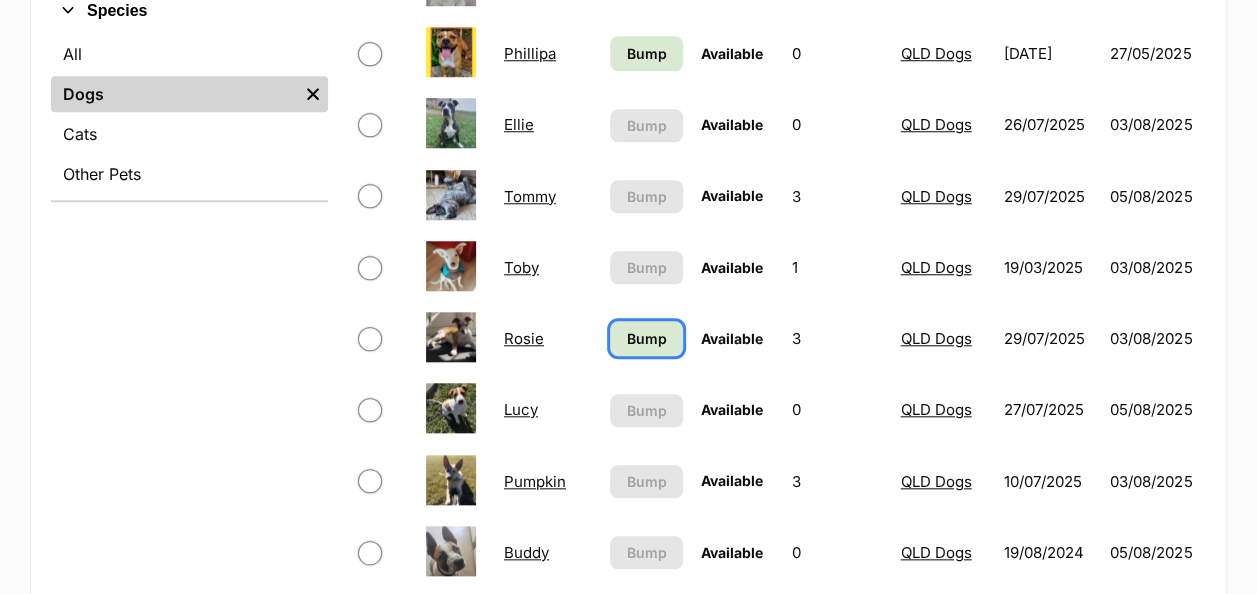 click on "Bump" at bounding box center [646, 338] 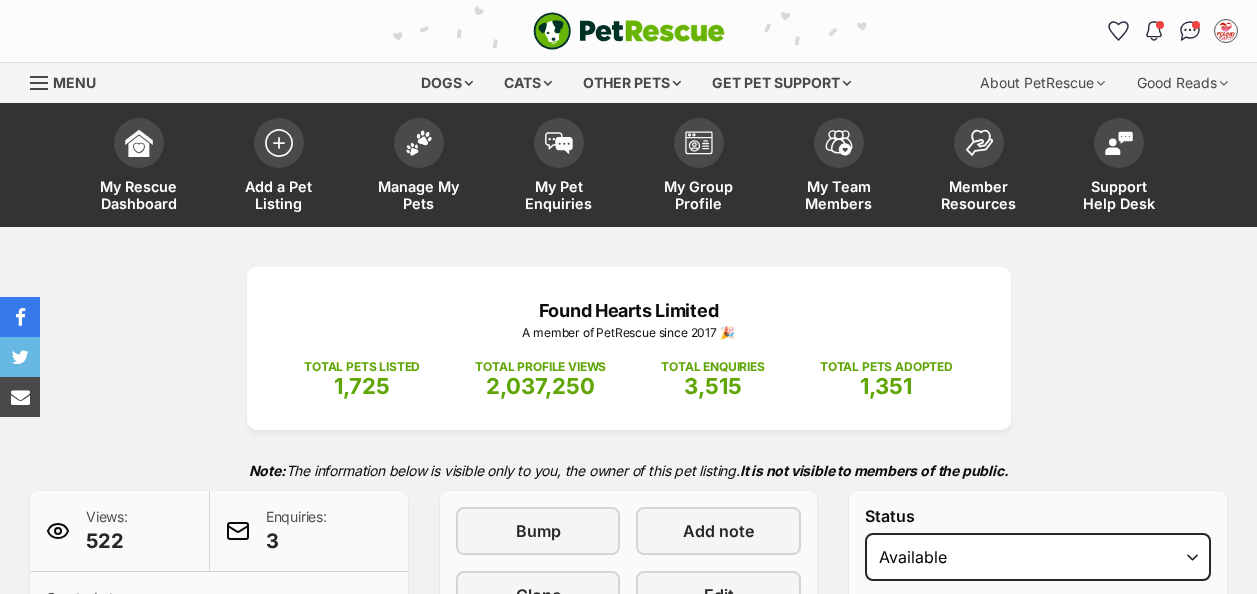 scroll, scrollTop: 400, scrollLeft: 0, axis: vertical 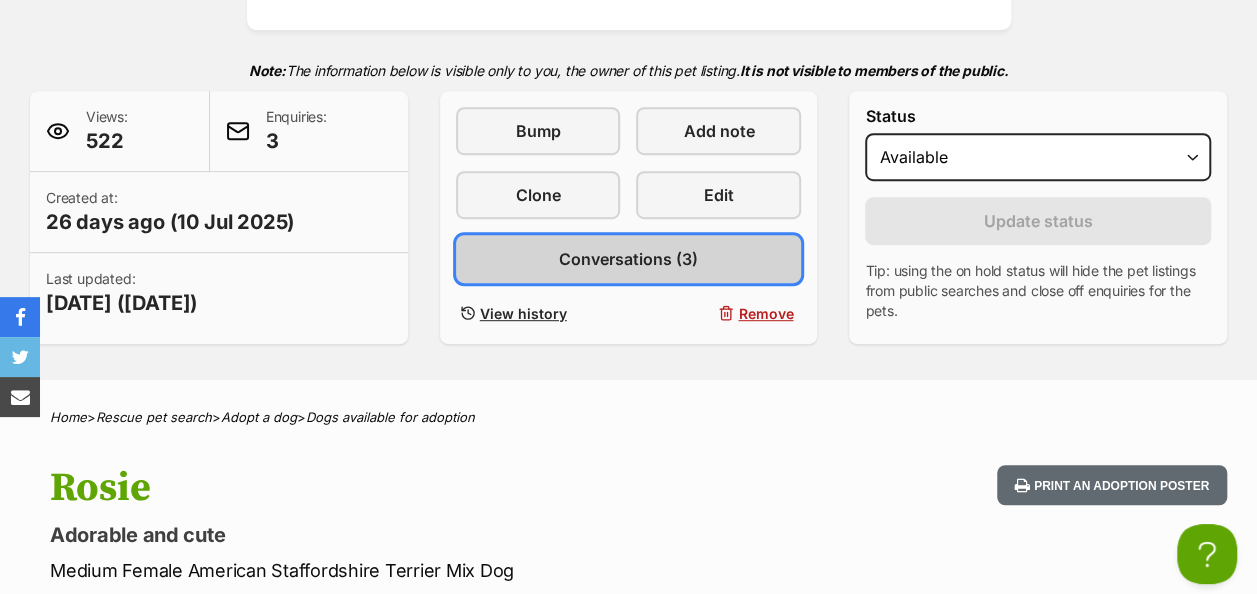 click on "Conversations (3)" at bounding box center [628, 259] 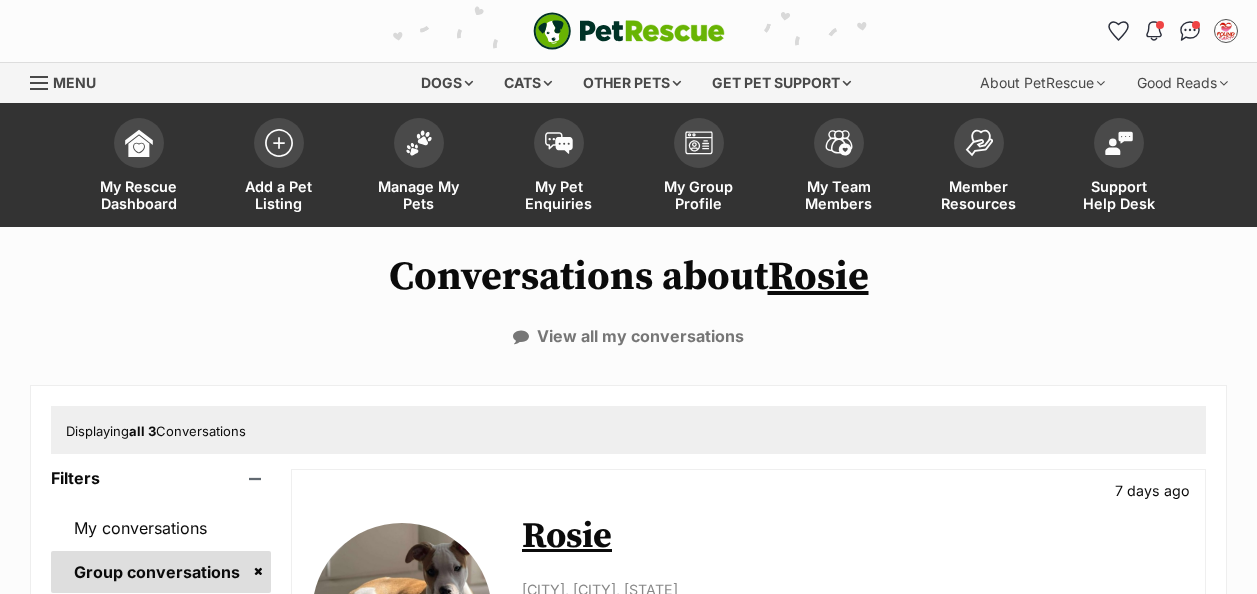 scroll, scrollTop: 0, scrollLeft: 0, axis: both 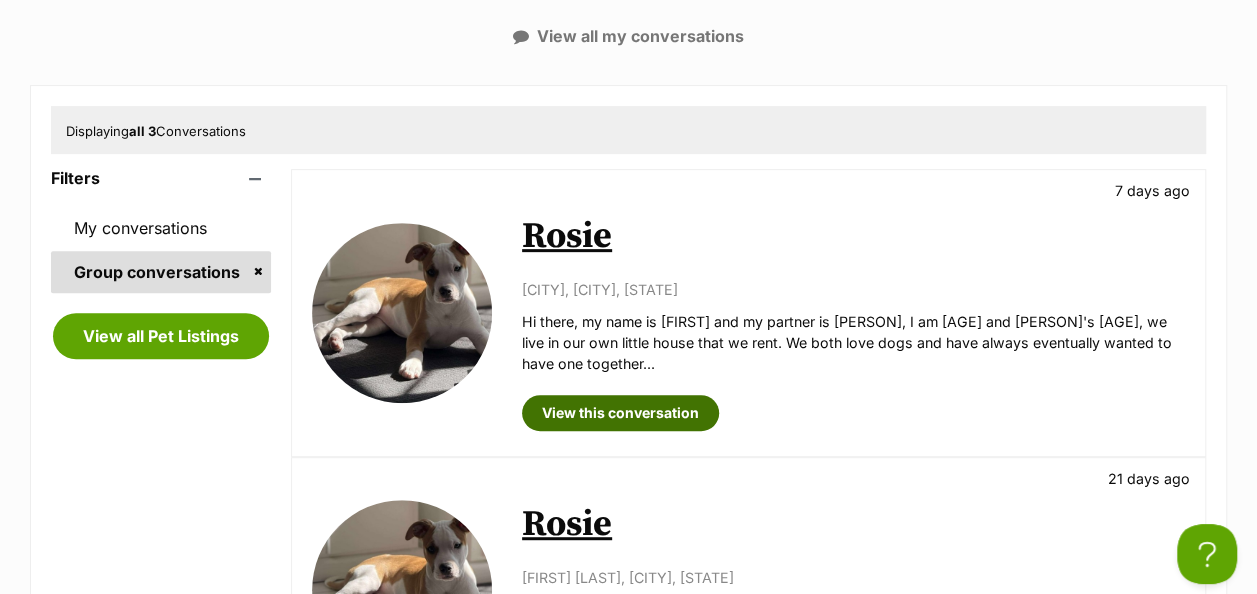 click on "View this conversation" at bounding box center (620, 413) 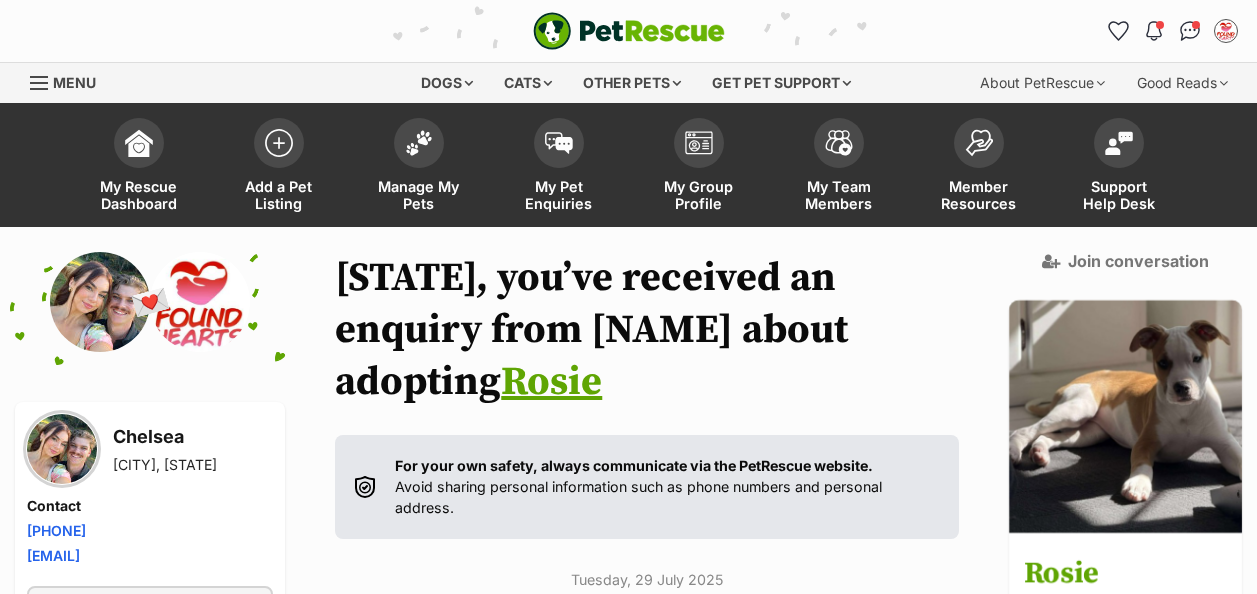 scroll, scrollTop: 49, scrollLeft: 0, axis: vertical 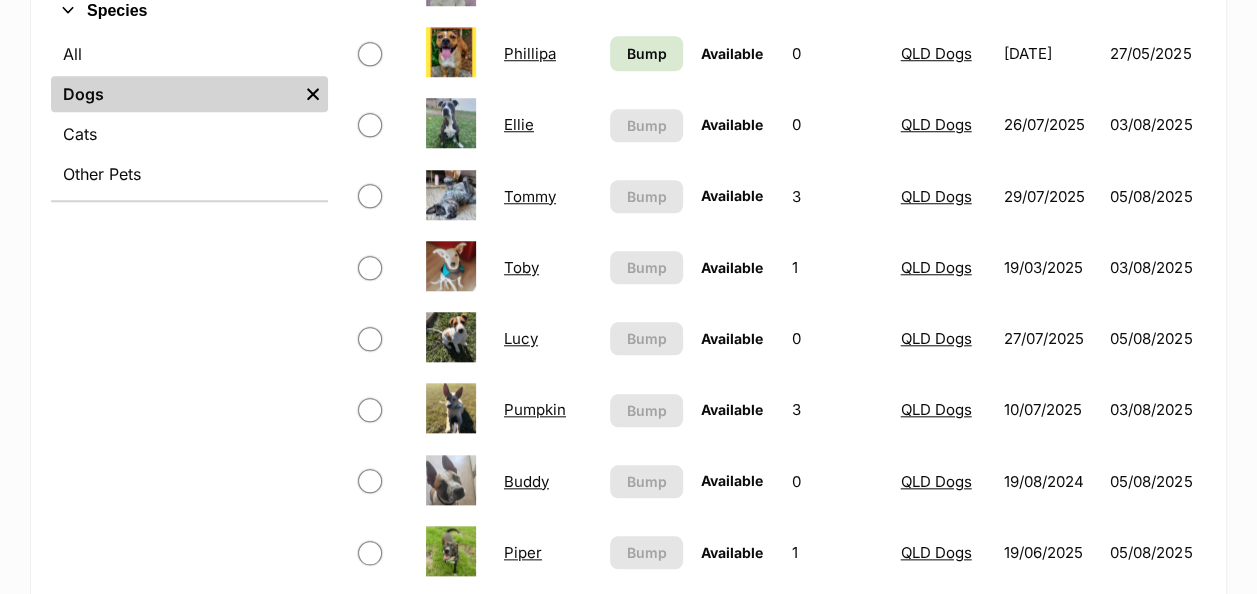 click on "Toby" at bounding box center [521, 267] 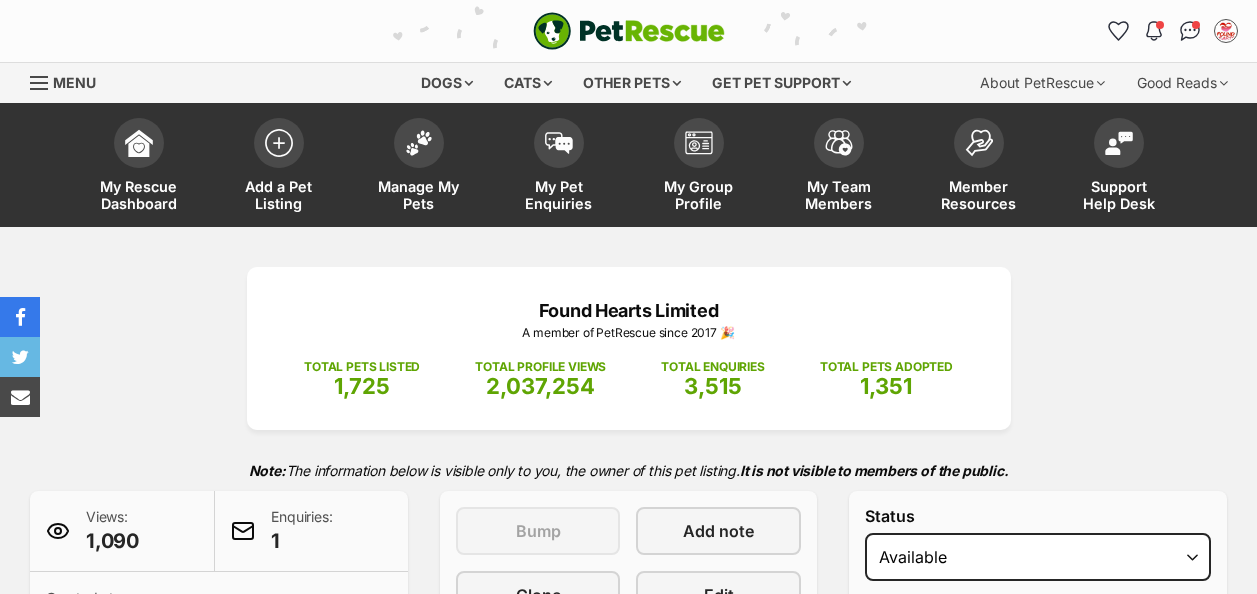 scroll, scrollTop: 400, scrollLeft: 0, axis: vertical 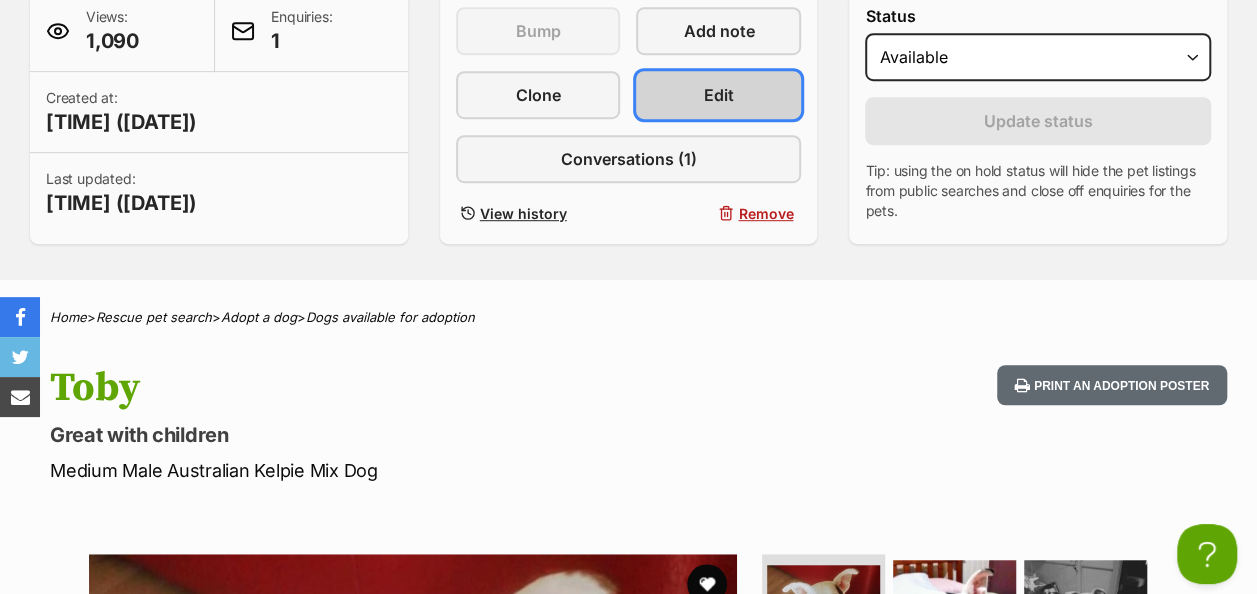 click on "Edit" at bounding box center [719, 95] 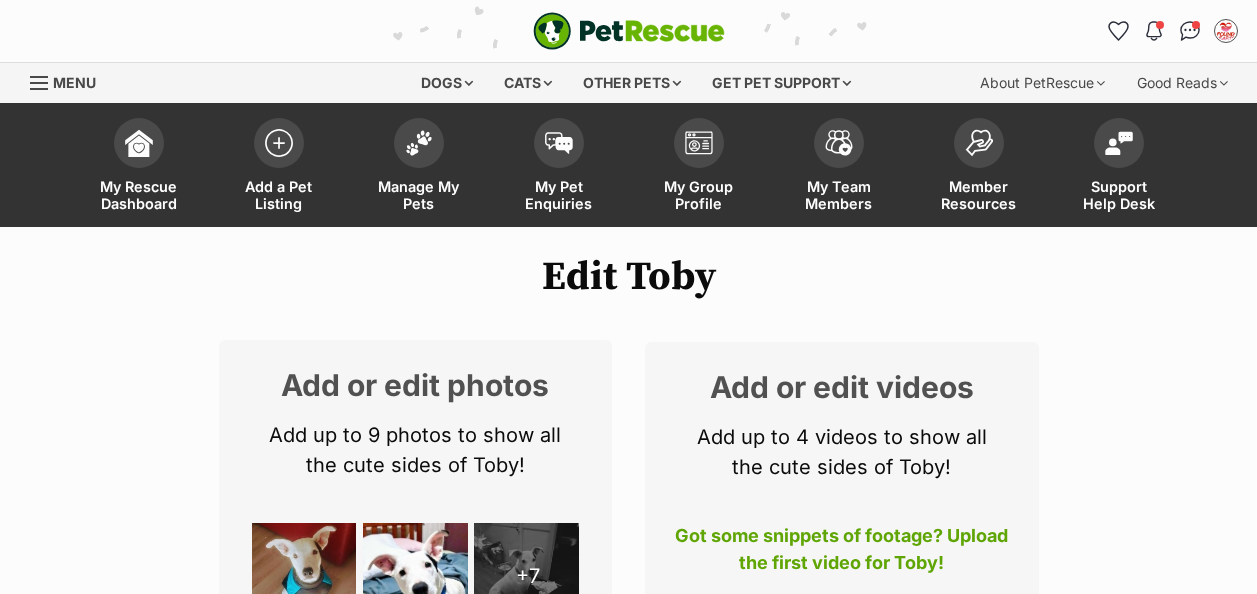 scroll, scrollTop: 500, scrollLeft: 0, axis: vertical 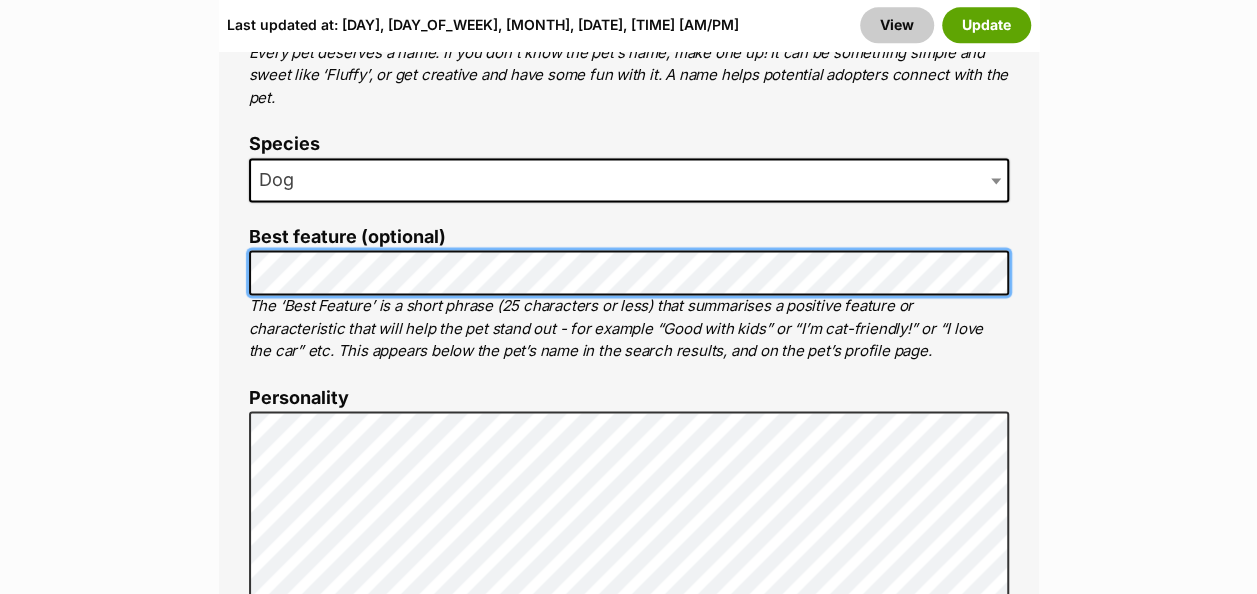 click on "Skip to main content
Log in to favourite this pet
Log in
Or sign up
Search PetRescue
Search for a pet, rescue group or article
Please select PetRescue ID
Pet name
Group
Article
Go
E.g. enter a pet's id into the search.
E.g. enter a pet's name into the search.
E.g. enter a rescue groups's name.
E.g. enter in a keyword to find an article.
Log in to set up alerts
Log in
Or sign up
Close Sidebar
Welcome, [PERSON_NAME]!
Log out
Find pets to foster or adopt
Browse for dogs and puppies
Browse for cats and kittens
Browse for other pets
Search the website
Pets needing foster care
All pets
Keyword search
Rescue directory
My account
Favourites
Alerts
Pet alert matches
Account settings
Account details
Change password" at bounding box center (628, 3503) 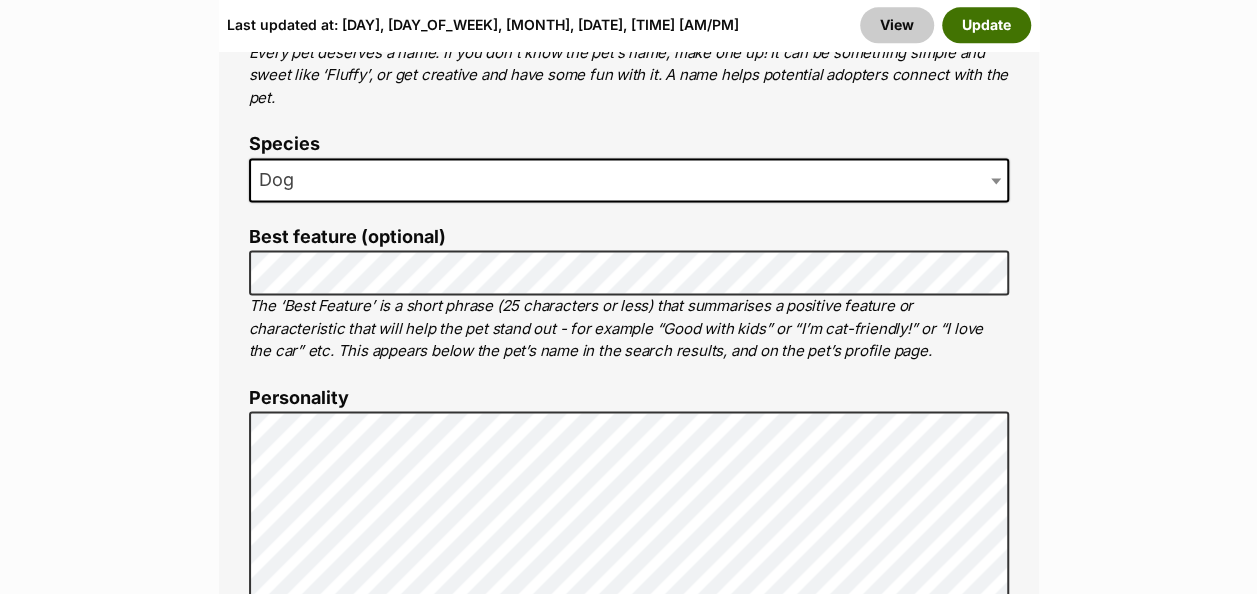 scroll, scrollTop: 0, scrollLeft: 0, axis: both 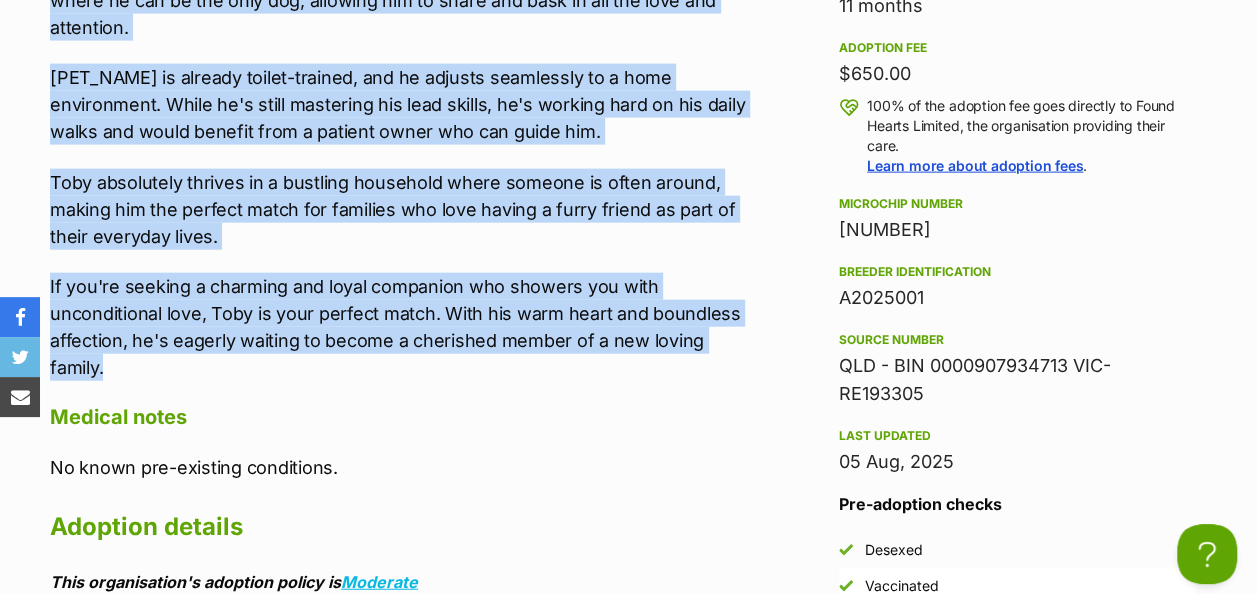 drag, startPoint x: 50, startPoint y: 211, endPoint x: 558, endPoint y: 352, distance: 527.2049 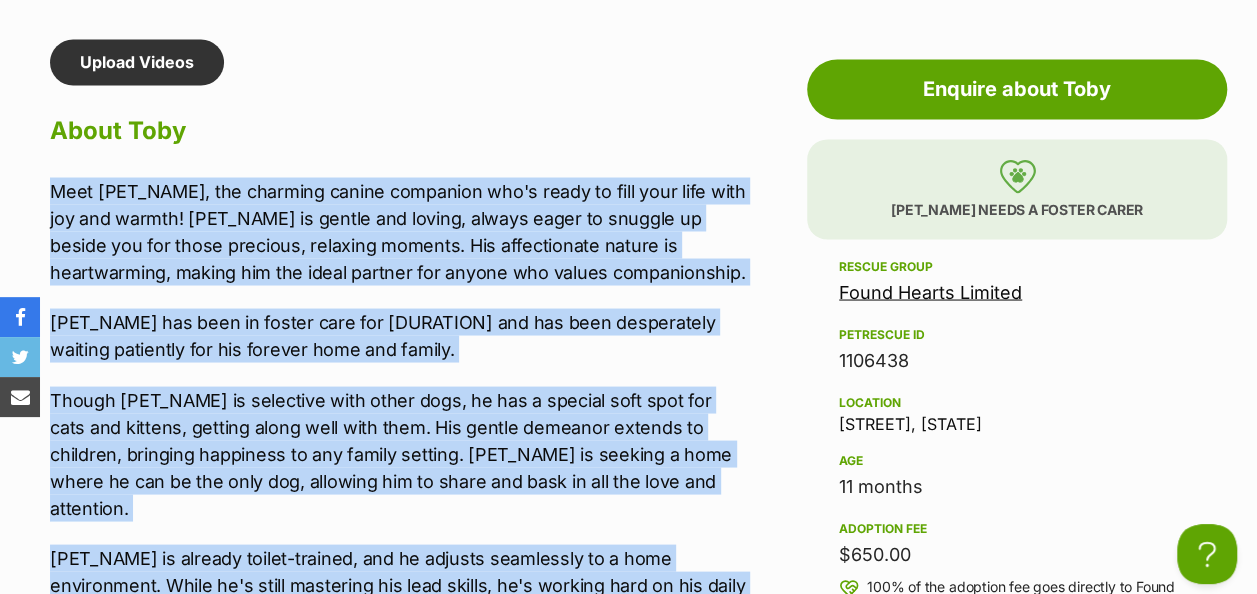 scroll, scrollTop: 1500, scrollLeft: 0, axis: vertical 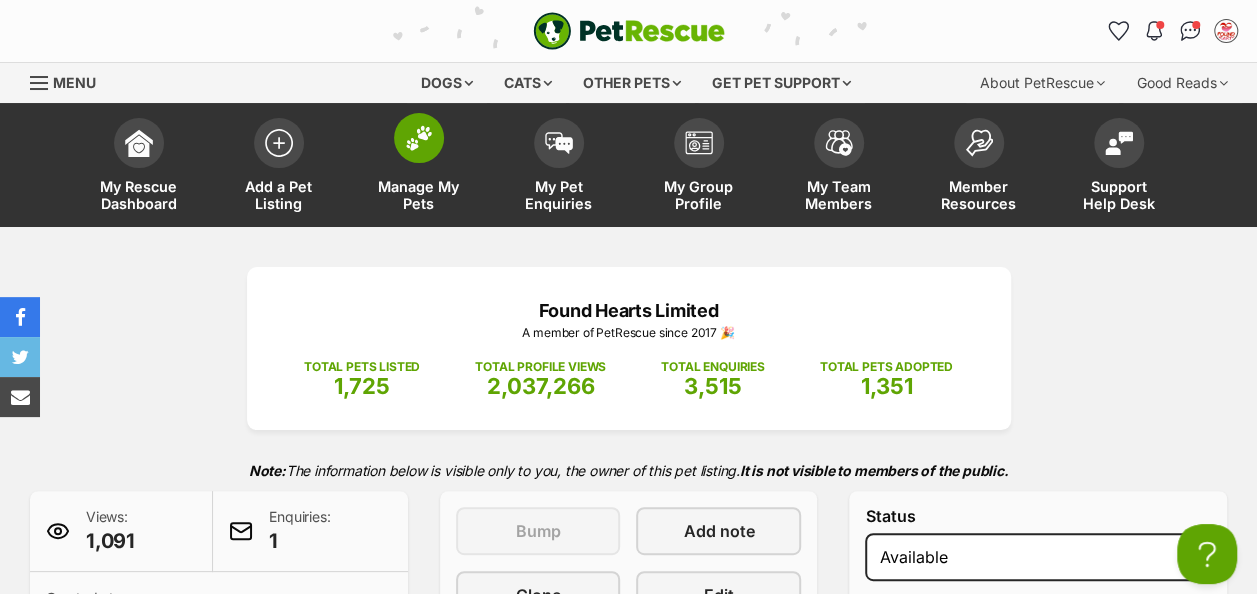 click at bounding box center (419, 138) 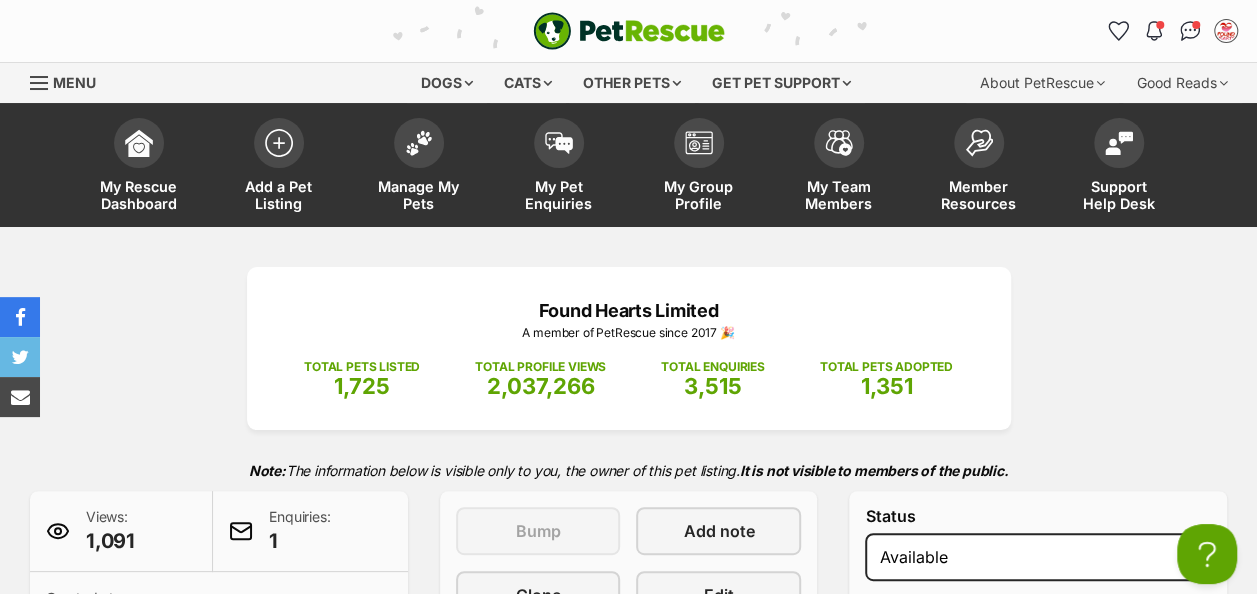 scroll, scrollTop: 0, scrollLeft: 0, axis: both 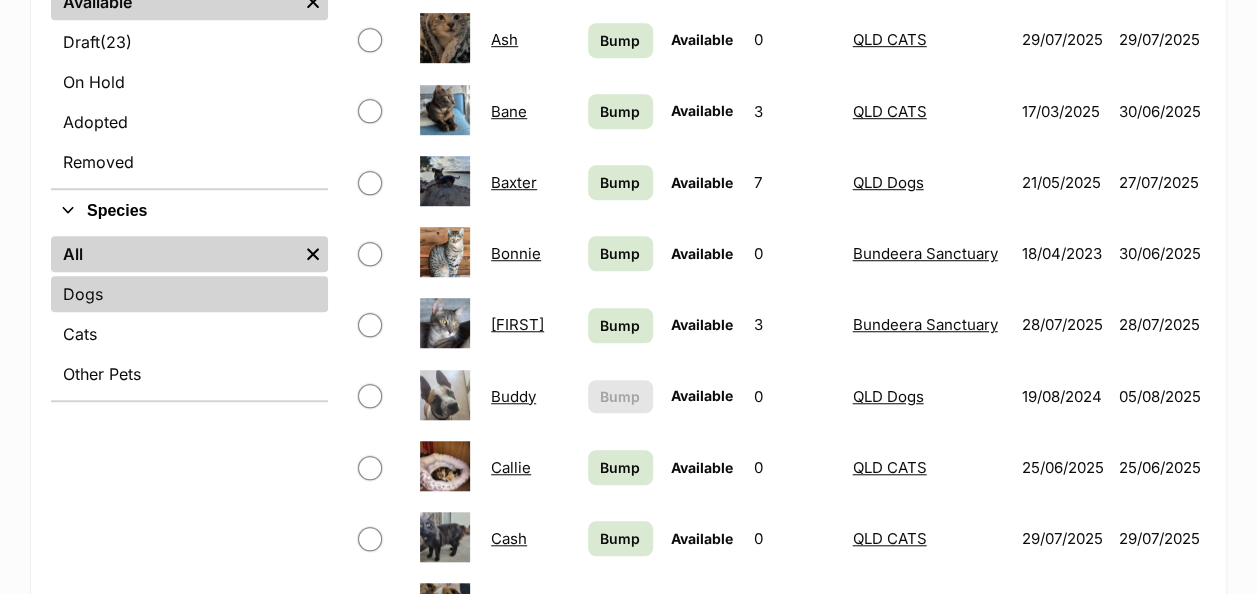 click on "Dogs" at bounding box center [189, 294] 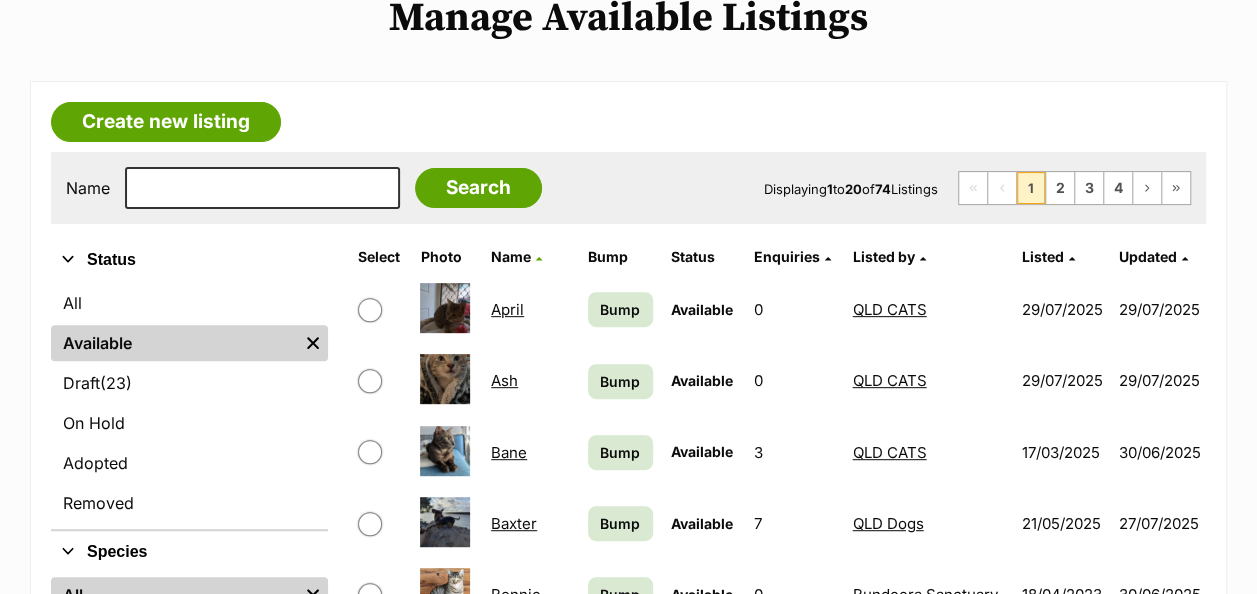 scroll, scrollTop: 100, scrollLeft: 0, axis: vertical 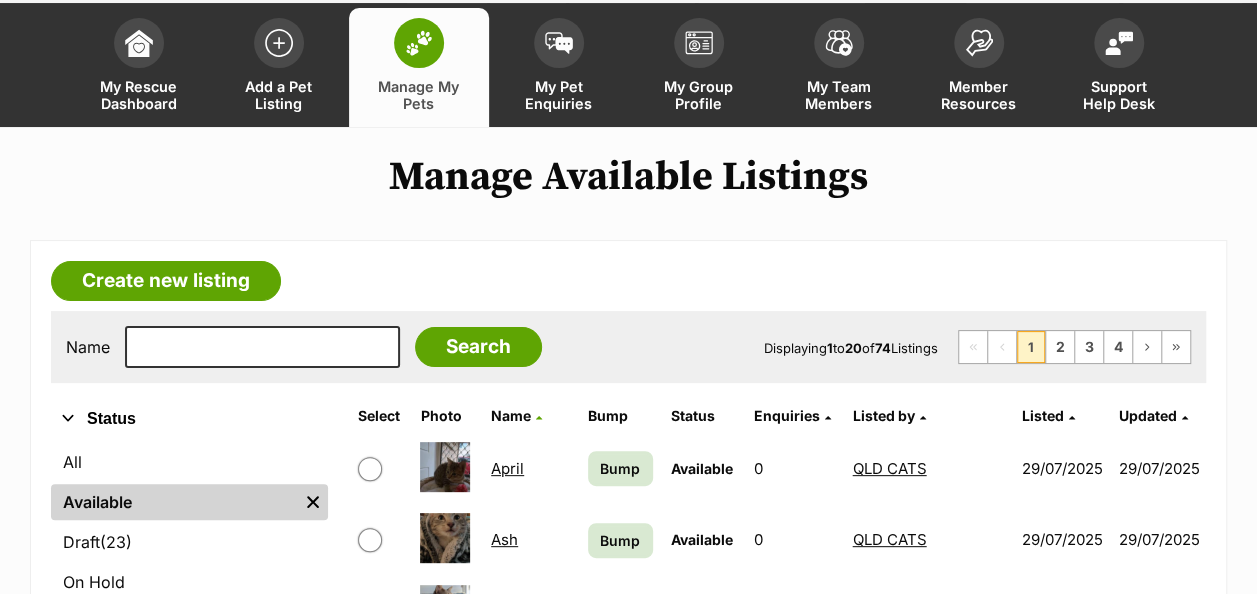 click on "Listed by" at bounding box center [883, 415] 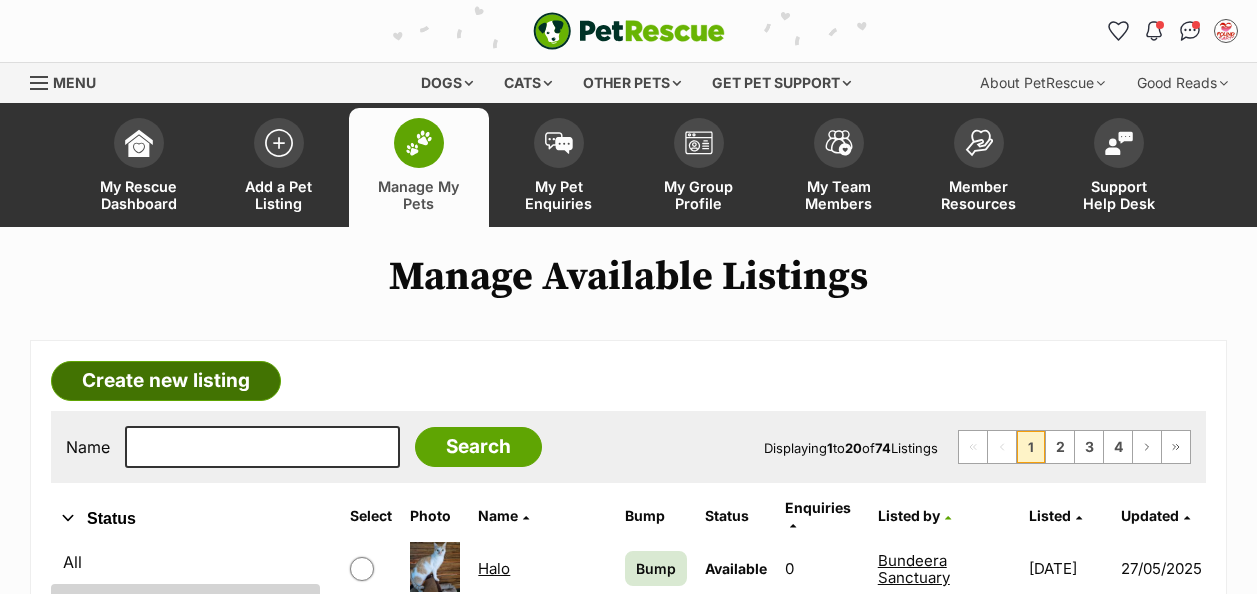 scroll, scrollTop: 0, scrollLeft: 0, axis: both 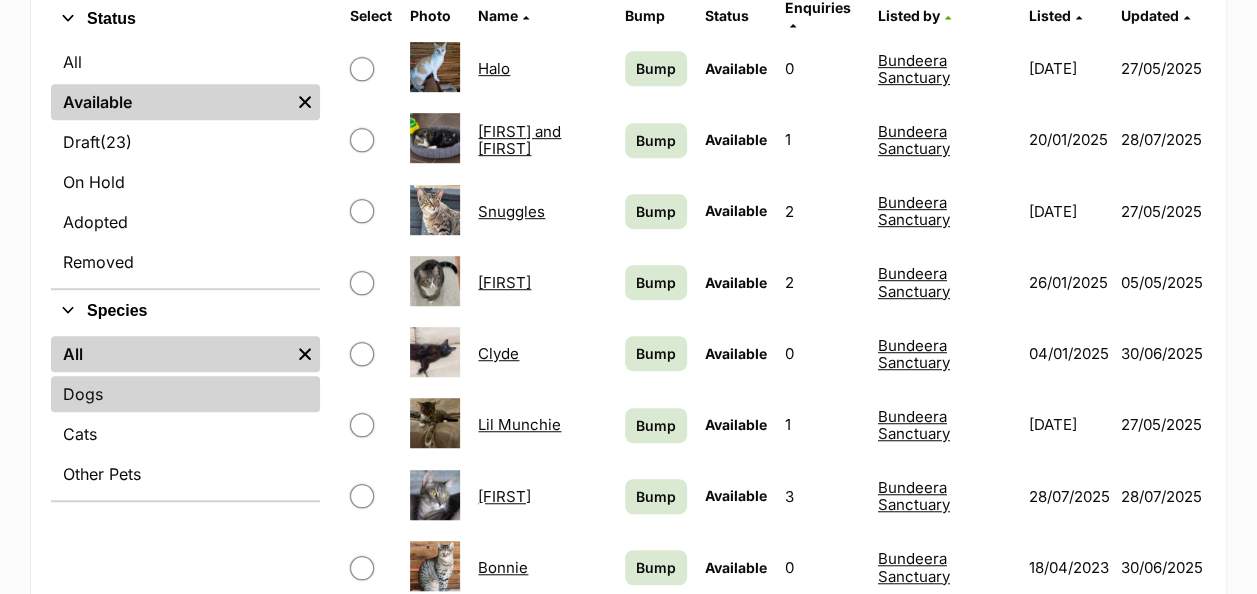 click on "Dogs" at bounding box center (185, 394) 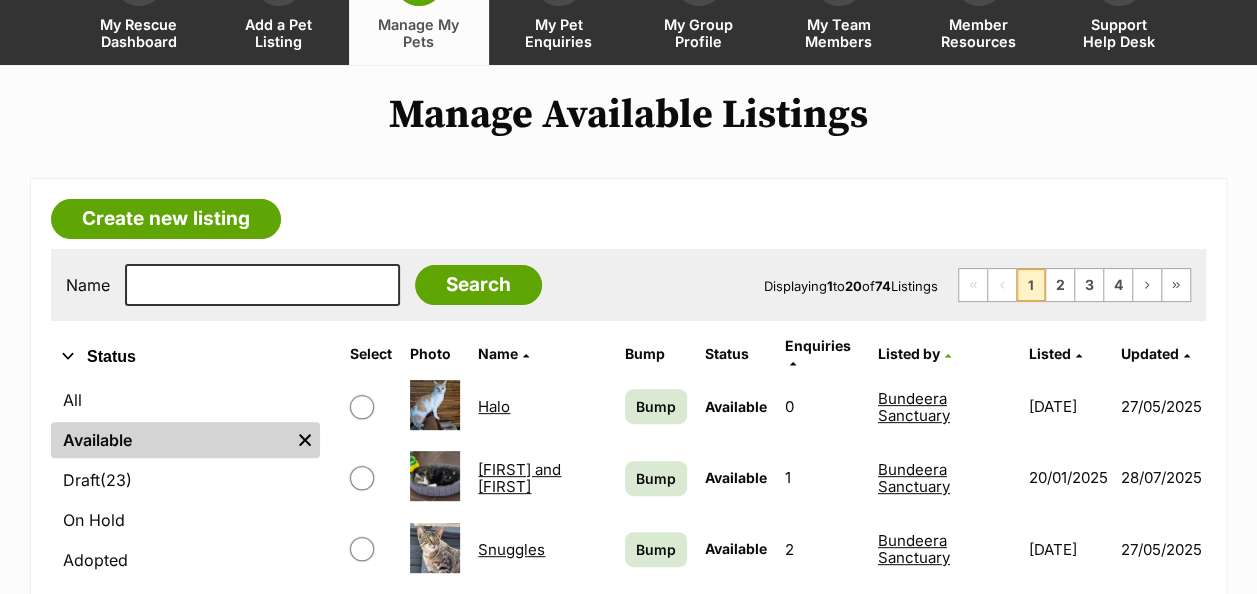 scroll, scrollTop: 0, scrollLeft: 0, axis: both 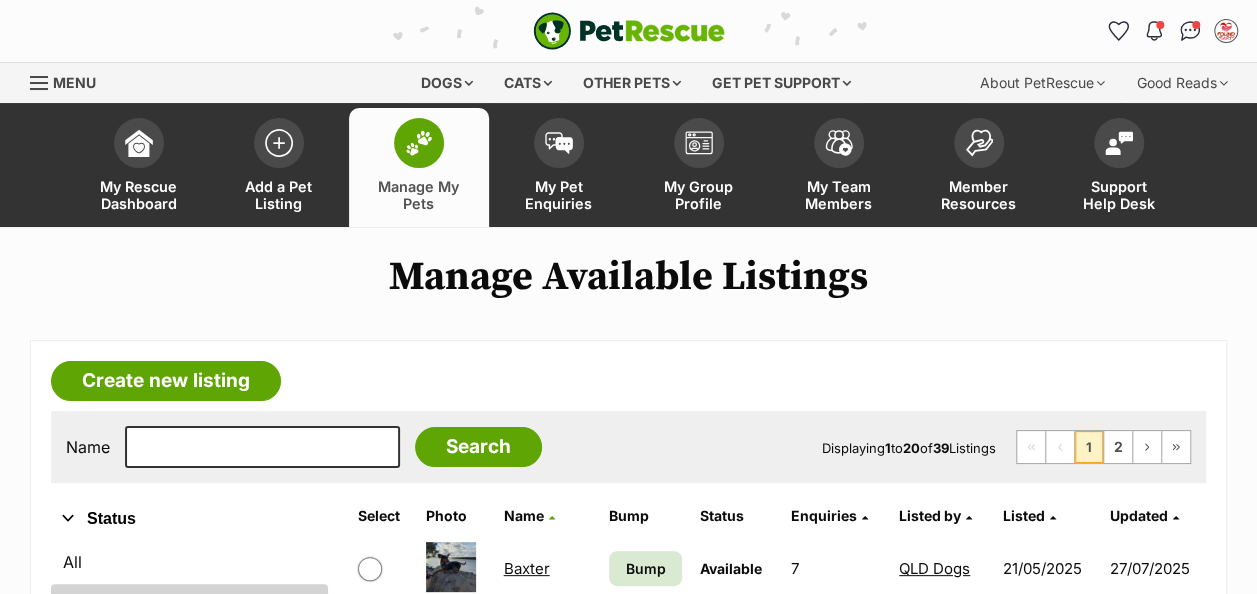 click on "Listed by" at bounding box center [930, 515] 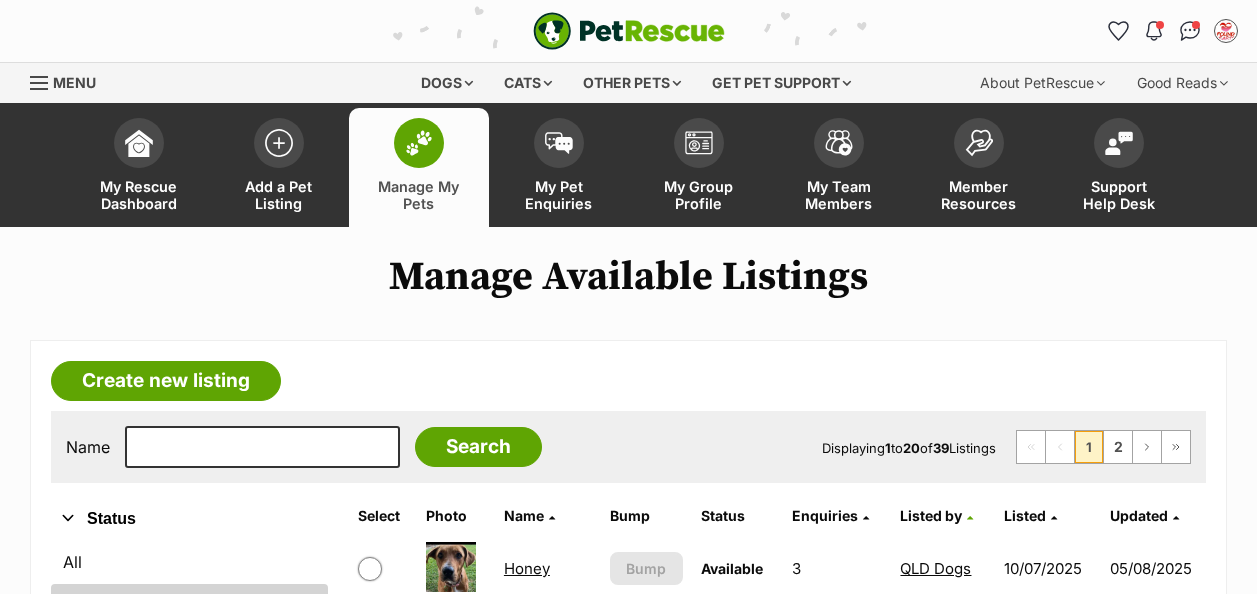 scroll, scrollTop: 0, scrollLeft: 0, axis: both 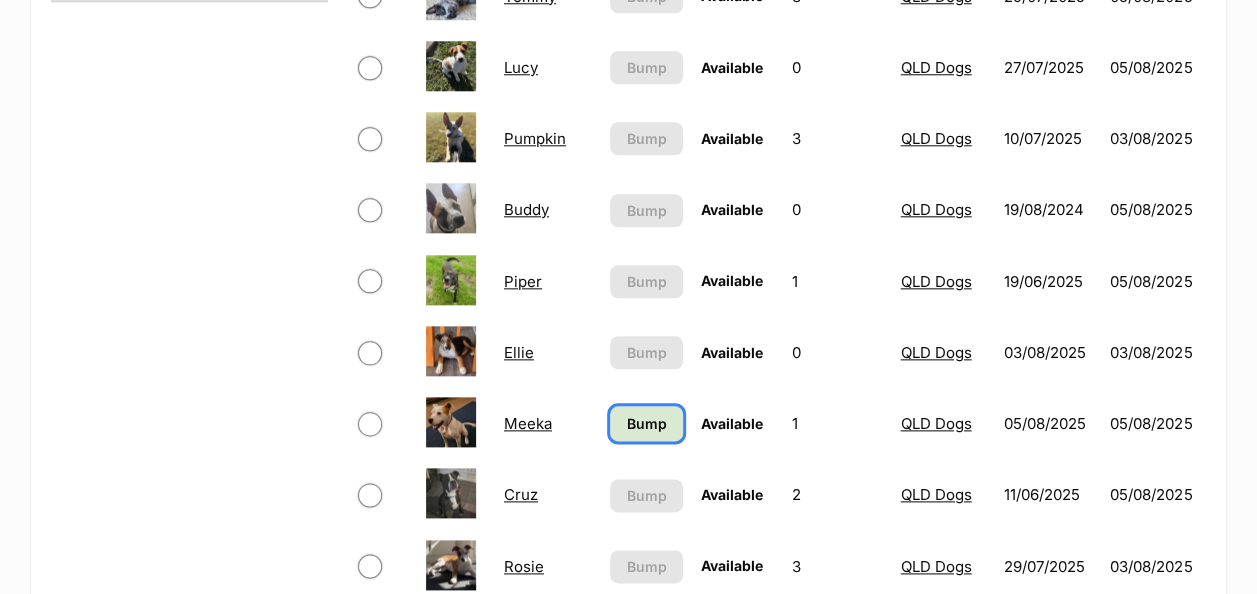 click on "Bump" at bounding box center [646, 423] 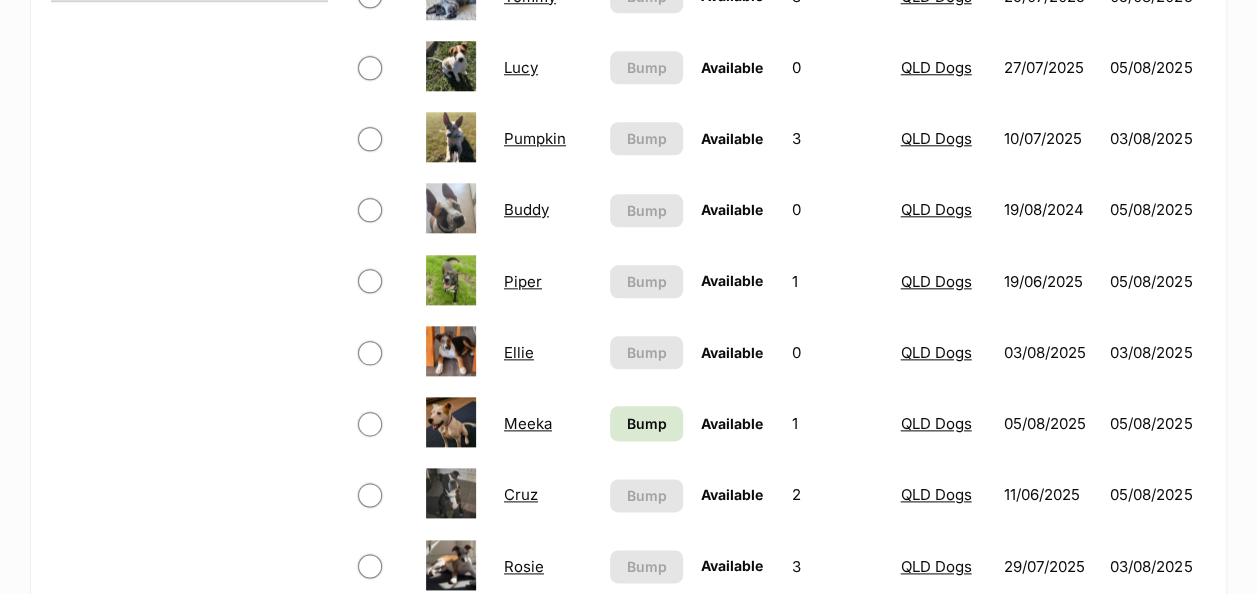 click on "Meeka" at bounding box center [528, 423] 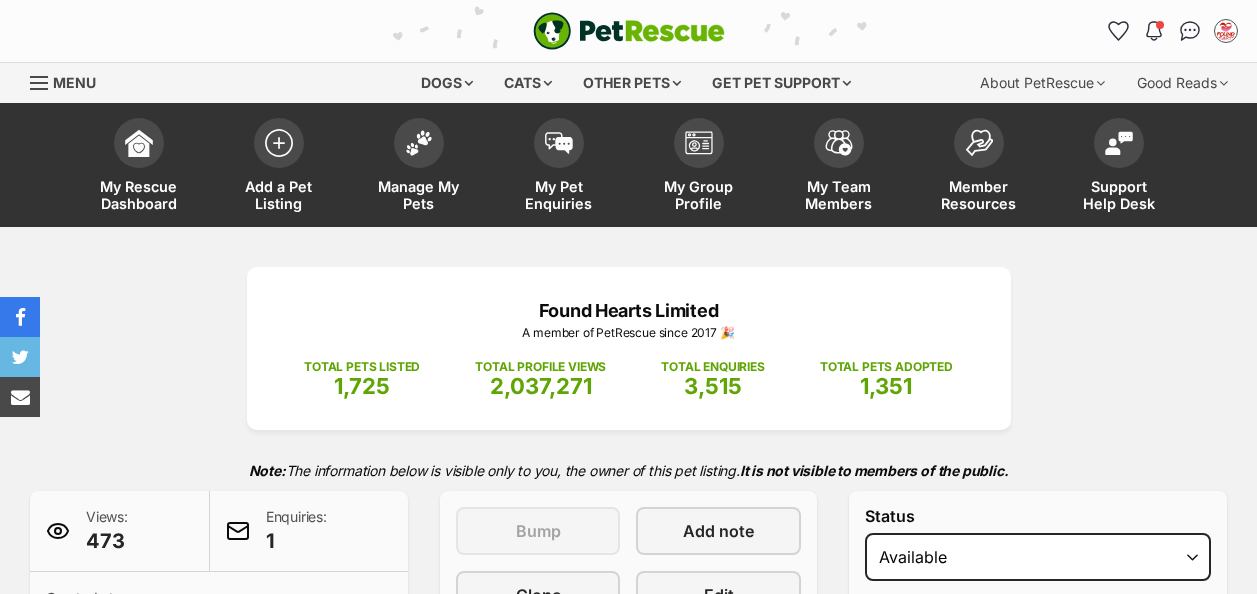 scroll, scrollTop: 0, scrollLeft: 0, axis: both 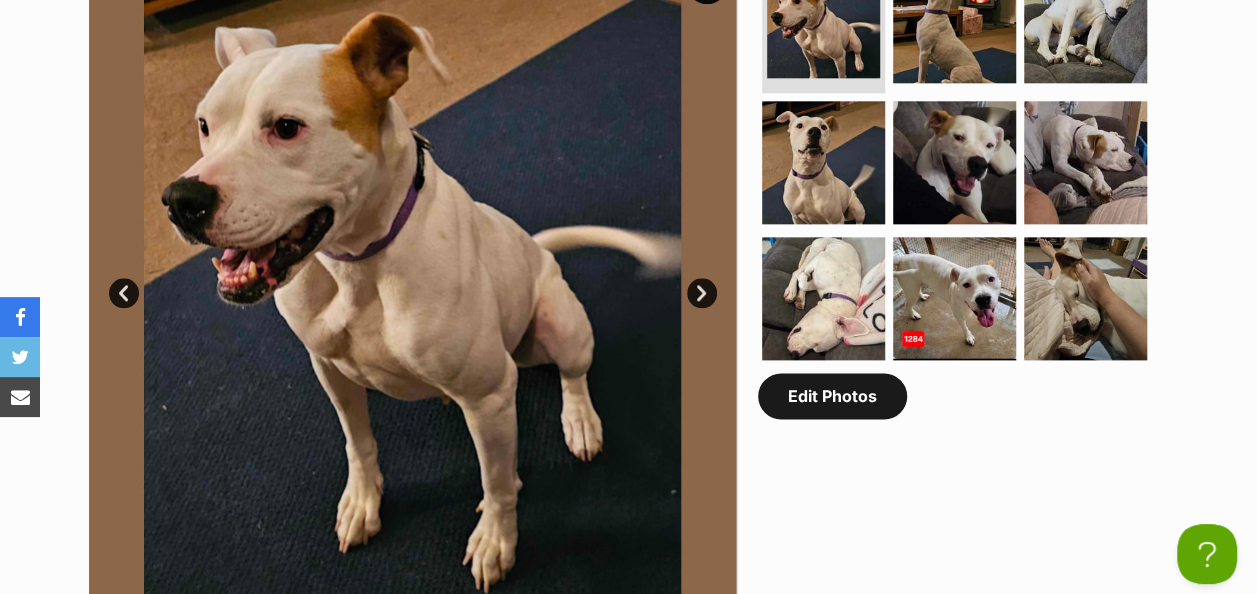 click on "Edit Photos" at bounding box center (832, 396) 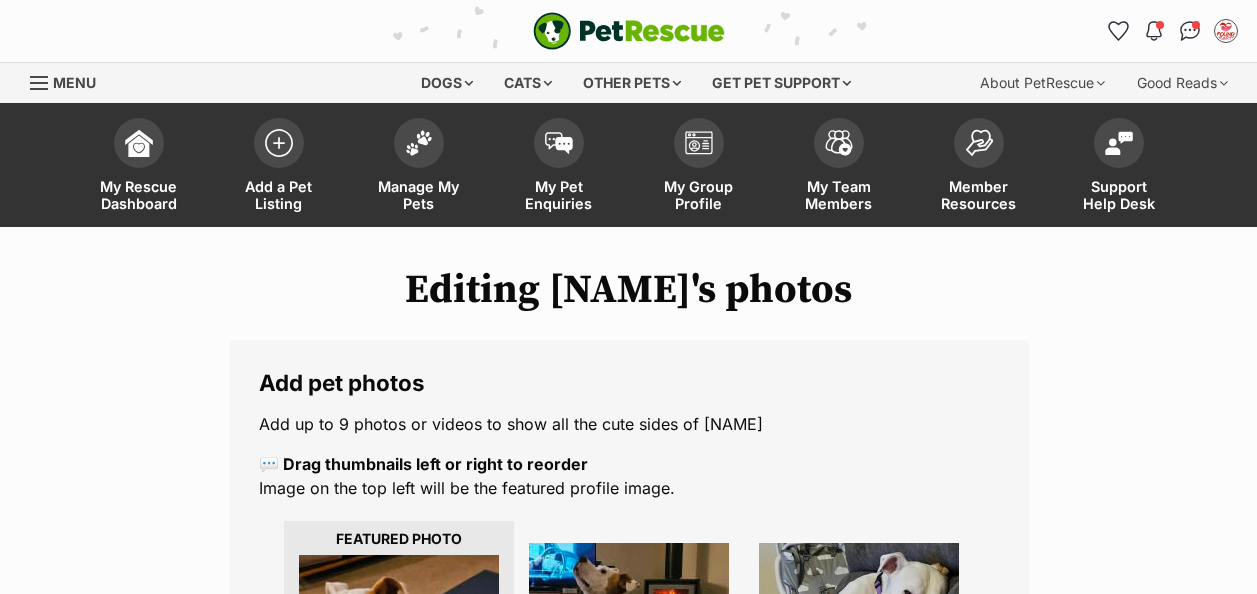 scroll, scrollTop: 0, scrollLeft: 0, axis: both 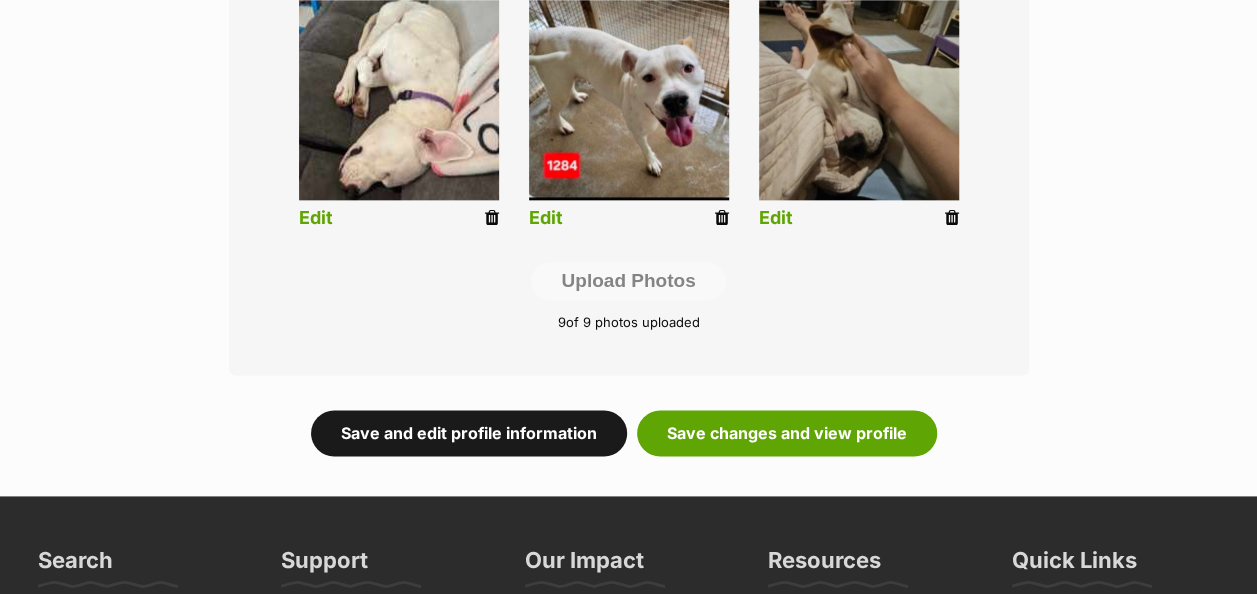 click on "Save and edit profile information" at bounding box center [469, 433] 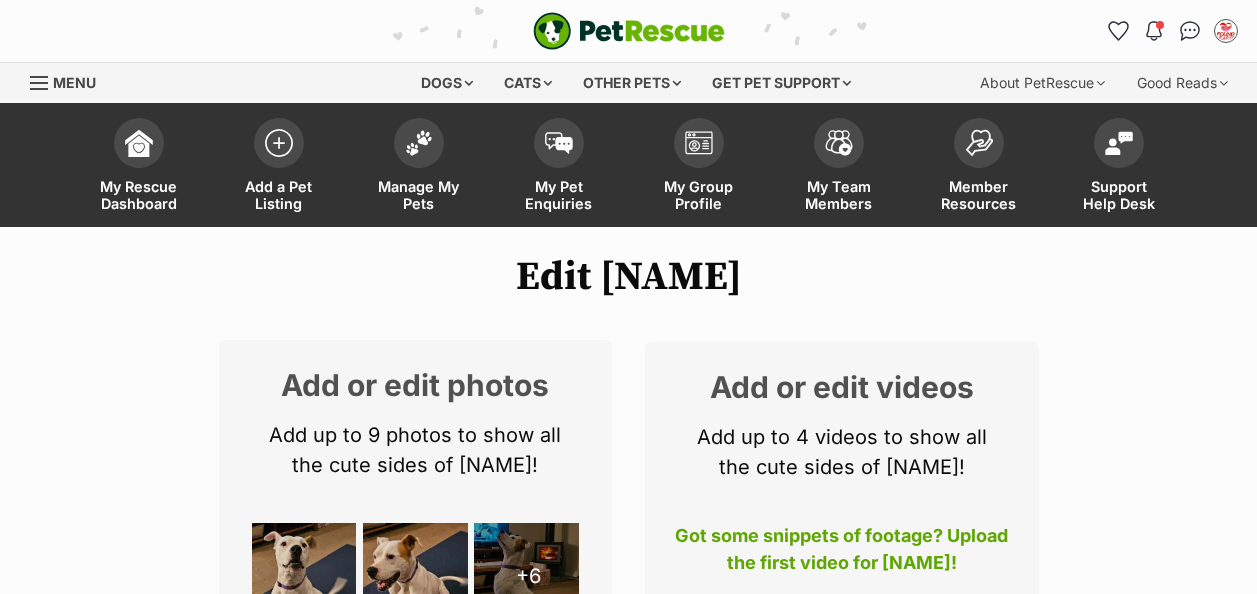 scroll, scrollTop: 276, scrollLeft: 0, axis: vertical 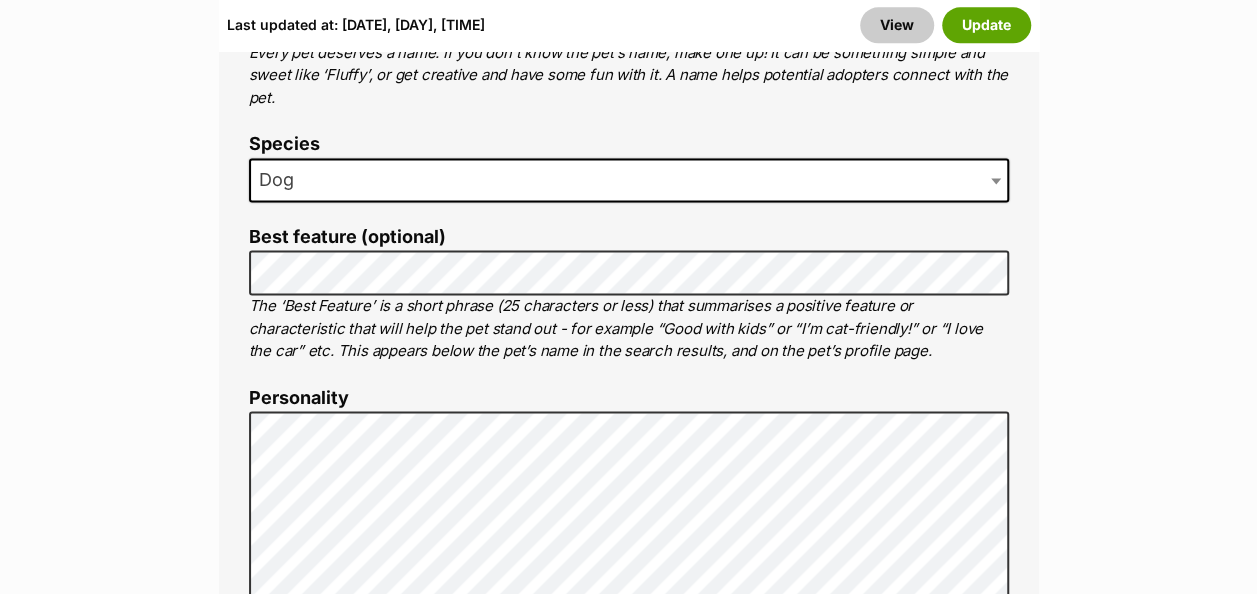 click on "The ‘Best Feature’ is a short phrase (25 characters or less) that summarises a positive feature or characteristic that will help the pet stand out - for example “Good with kids” or “I’m cat-friendly!” or “I love the car” etc. This appears below the pet’s name in the search results, and on the pet’s profile page." at bounding box center (629, 329) 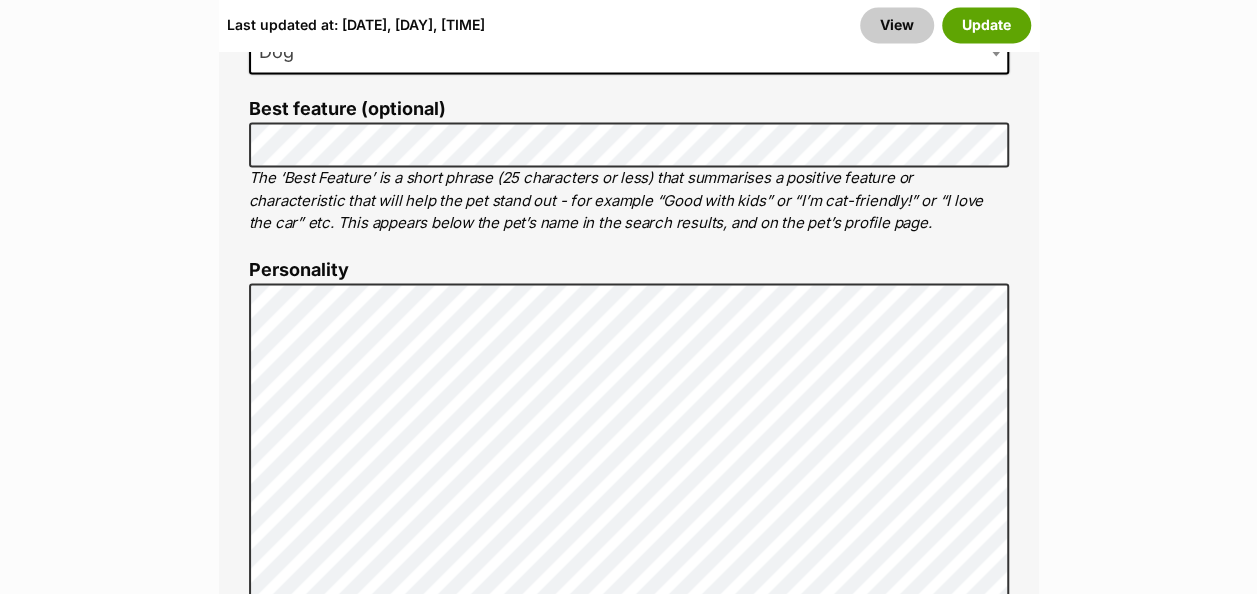 scroll, scrollTop: 1500, scrollLeft: 0, axis: vertical 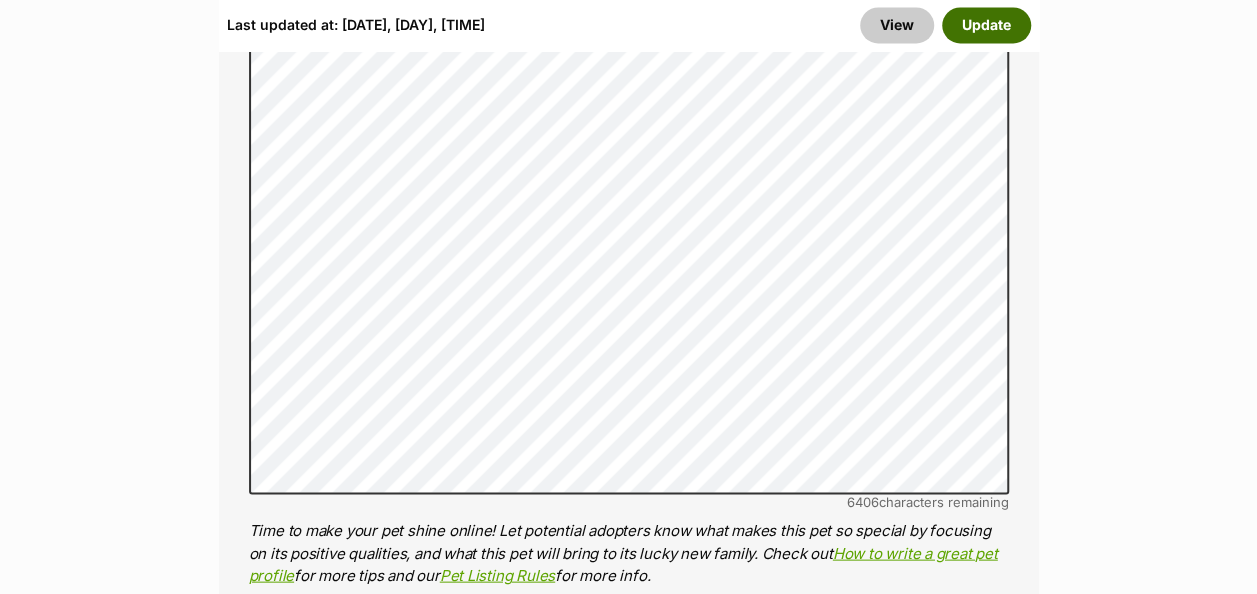 click on "Update" at bounding box center [986, 25] 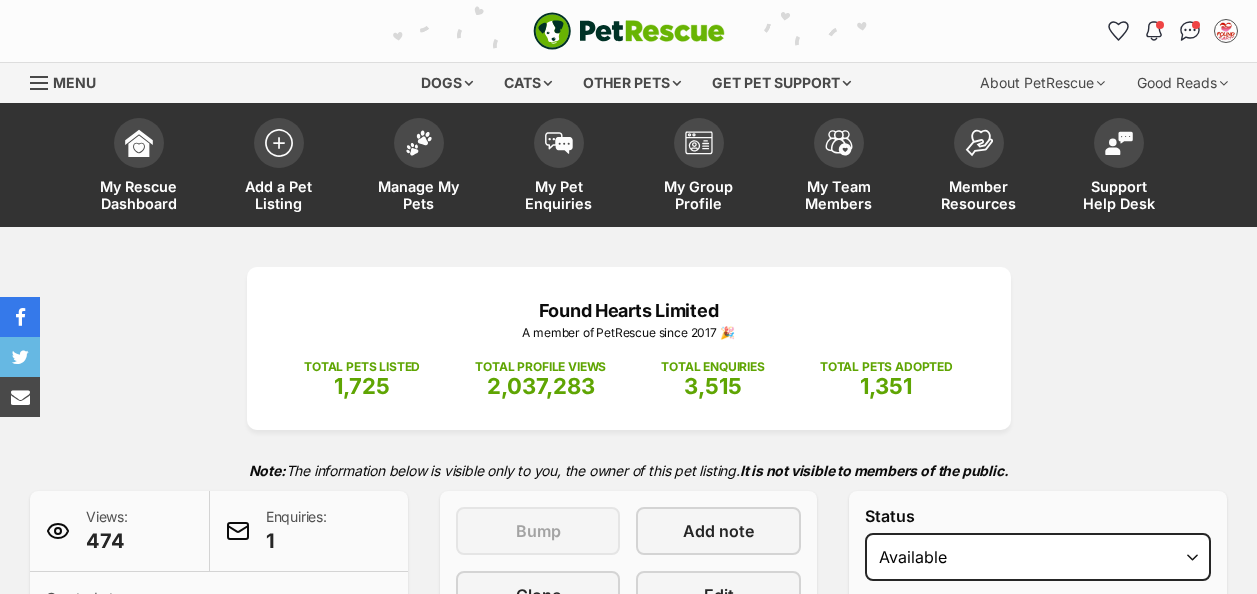 scroll, scrollTop: 0, scrollLeft: 0, axis: both 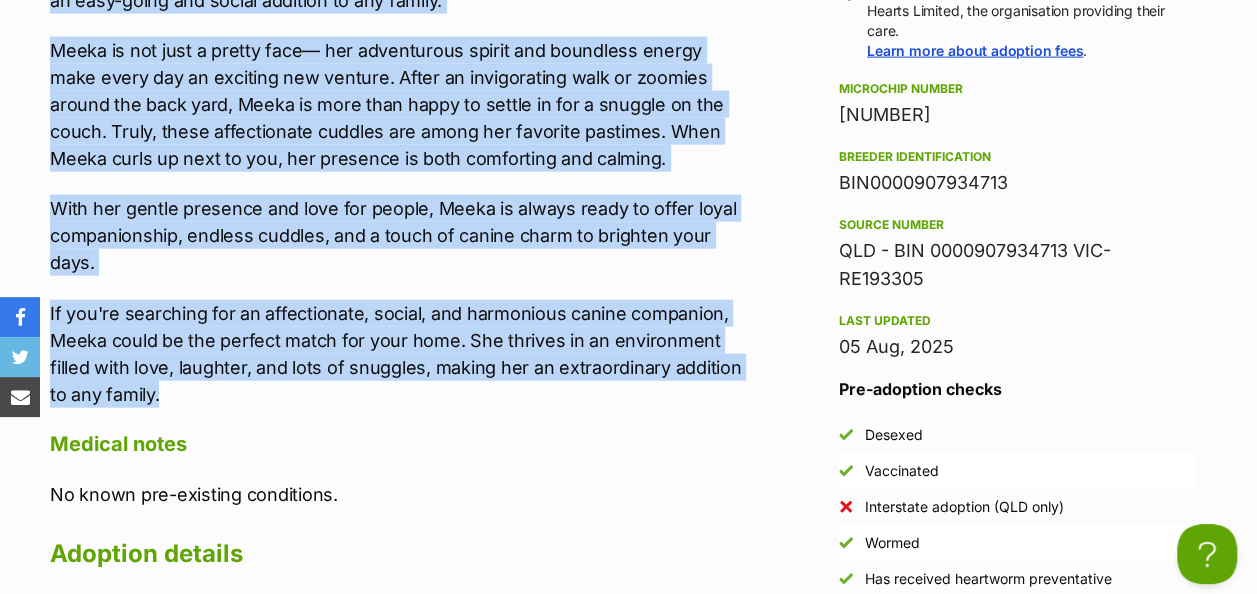 drag, startPoint x: 52, startPoint y: 102, endPoint x: 666, endPoint y: 402, distance: 683.37103 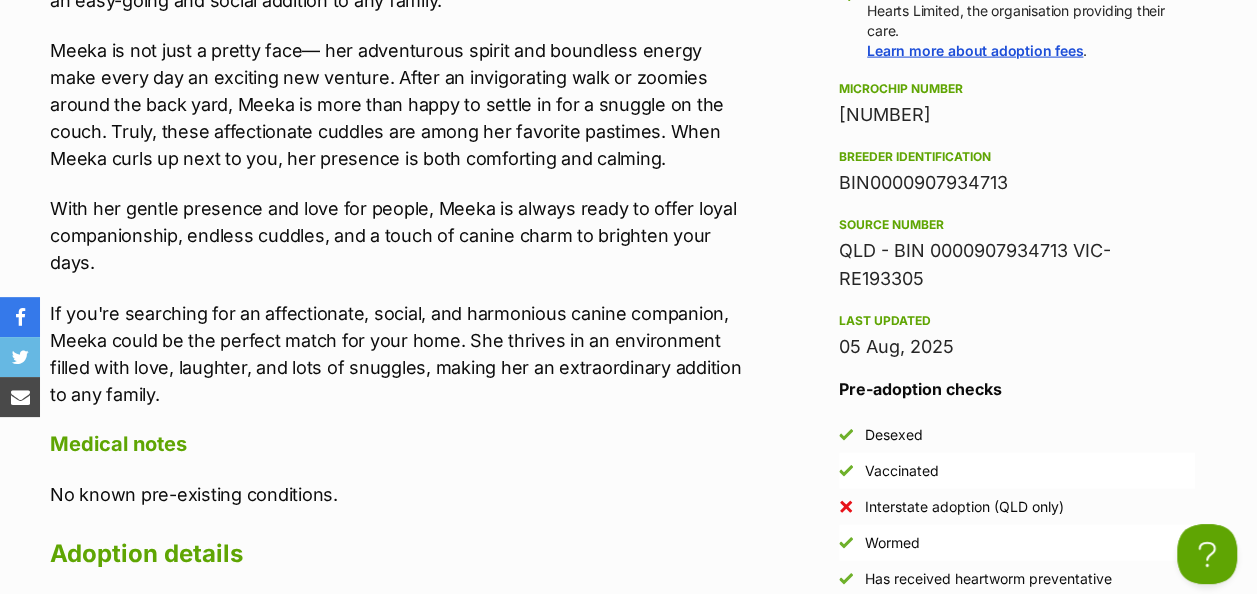 click on "[NUMBER]" at bounding box center (1017, 115) 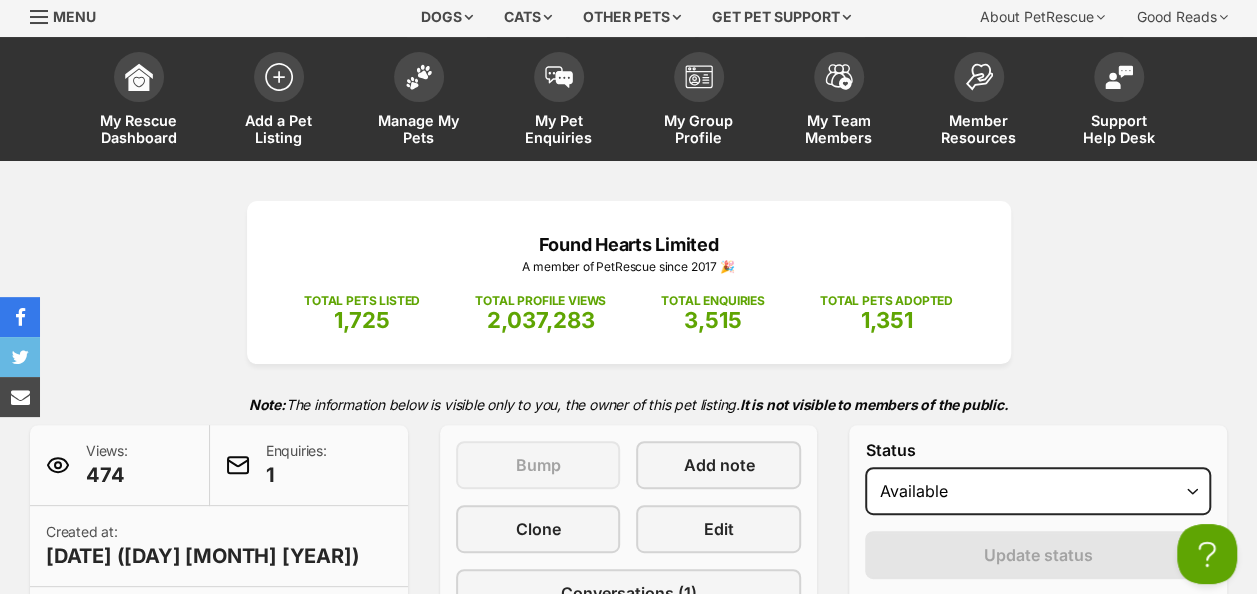 scroll, scrollTop: 0, scrollLeft: 0, axis: both 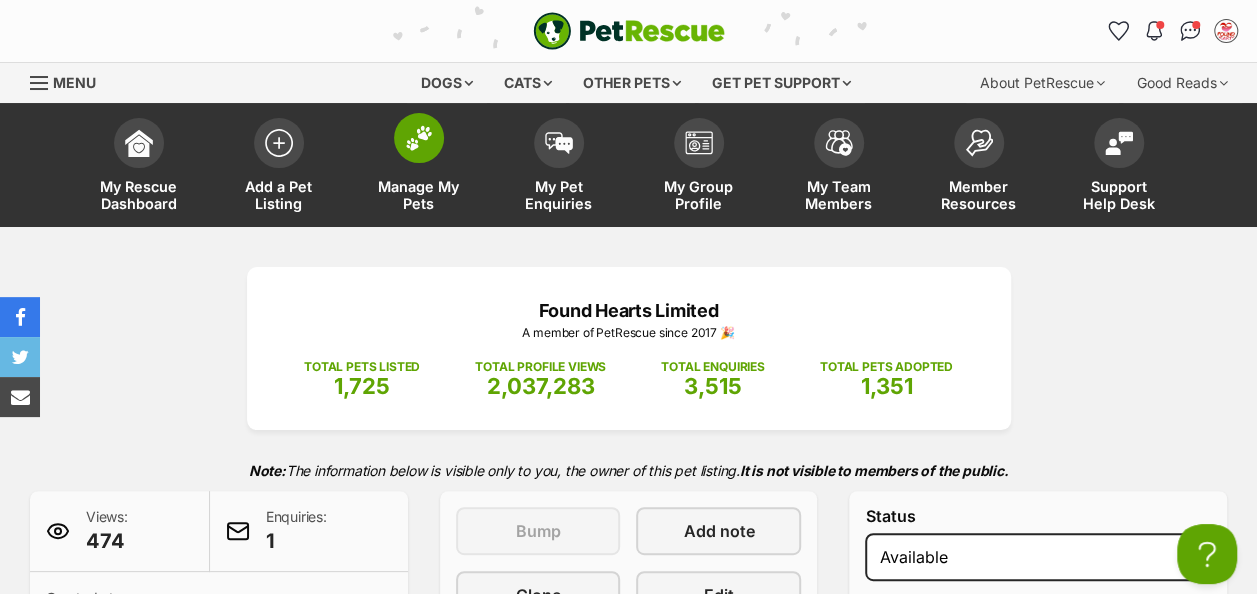 click at bounding box center [419, 138] 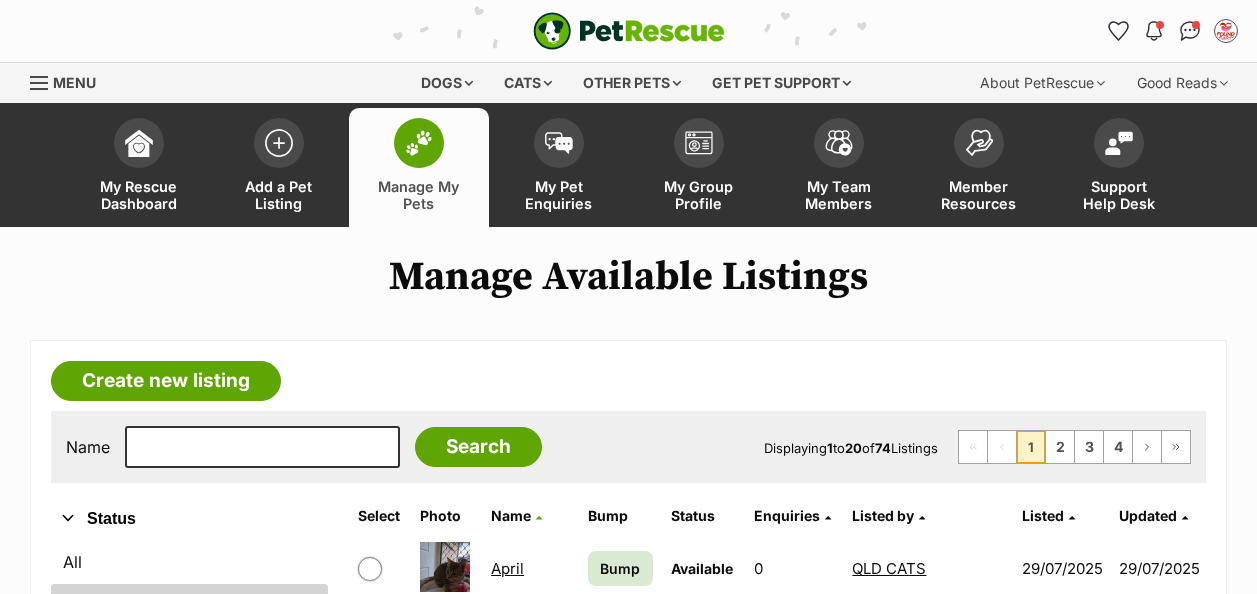 scroll, scrollTop: 400, scrollLeft: 0, axis: vertical 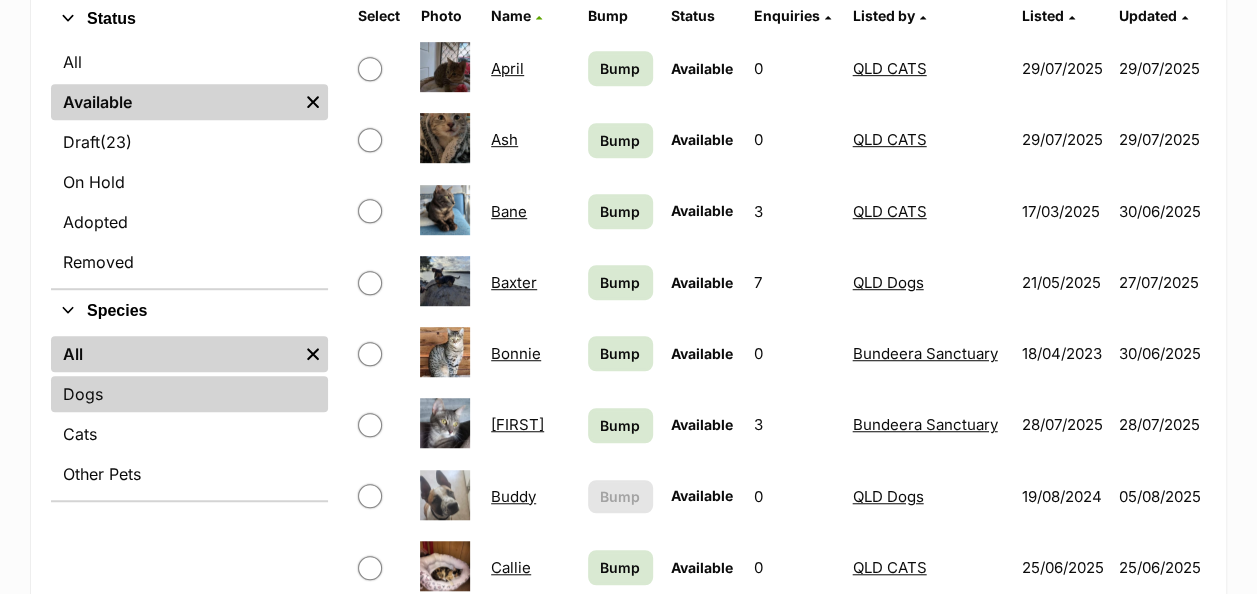 click on "Dogs" at bounding box center (189, 394) 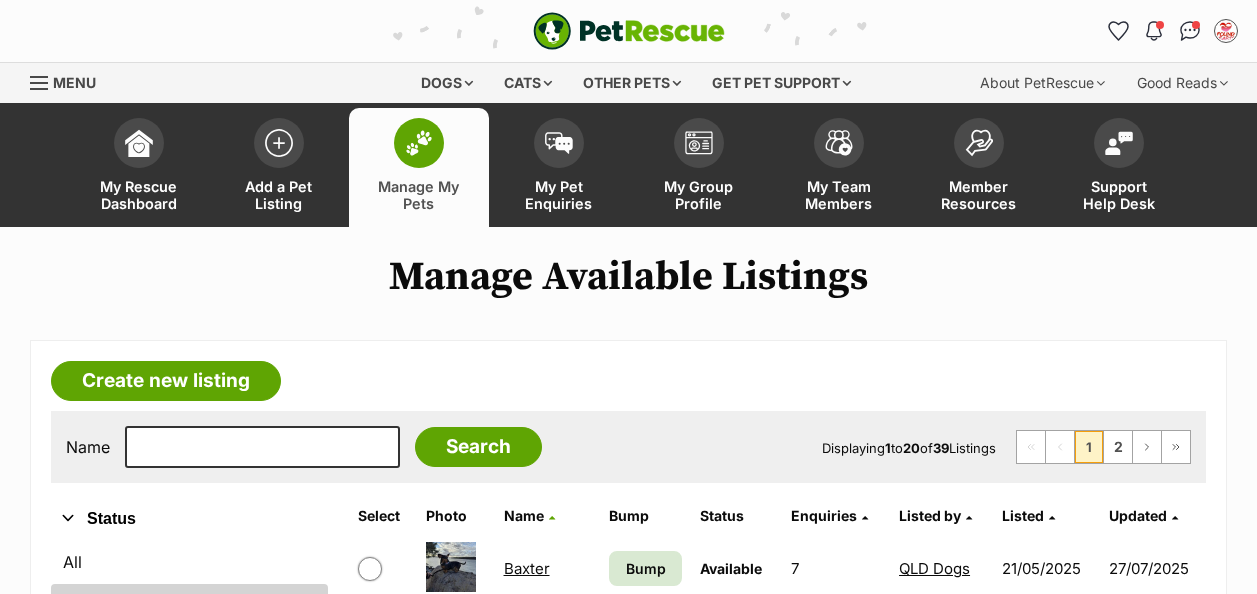 scroll, scrollTop: 0, scrollLeft: 0, axis: both 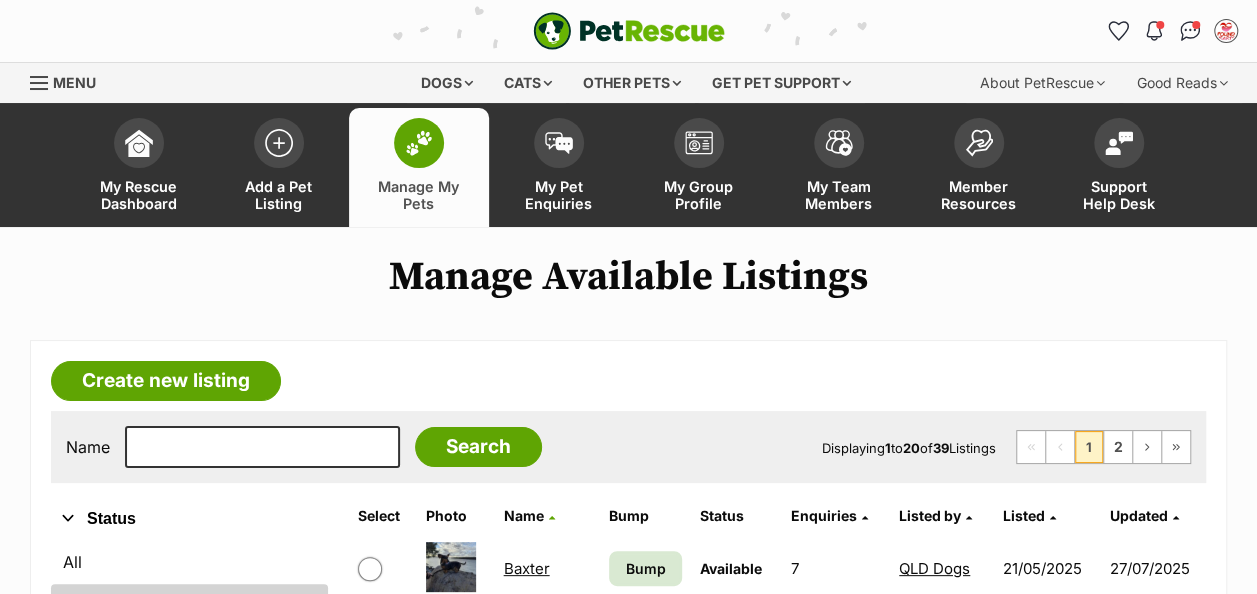 click on "Listed by" at bounding box center [930, 515] 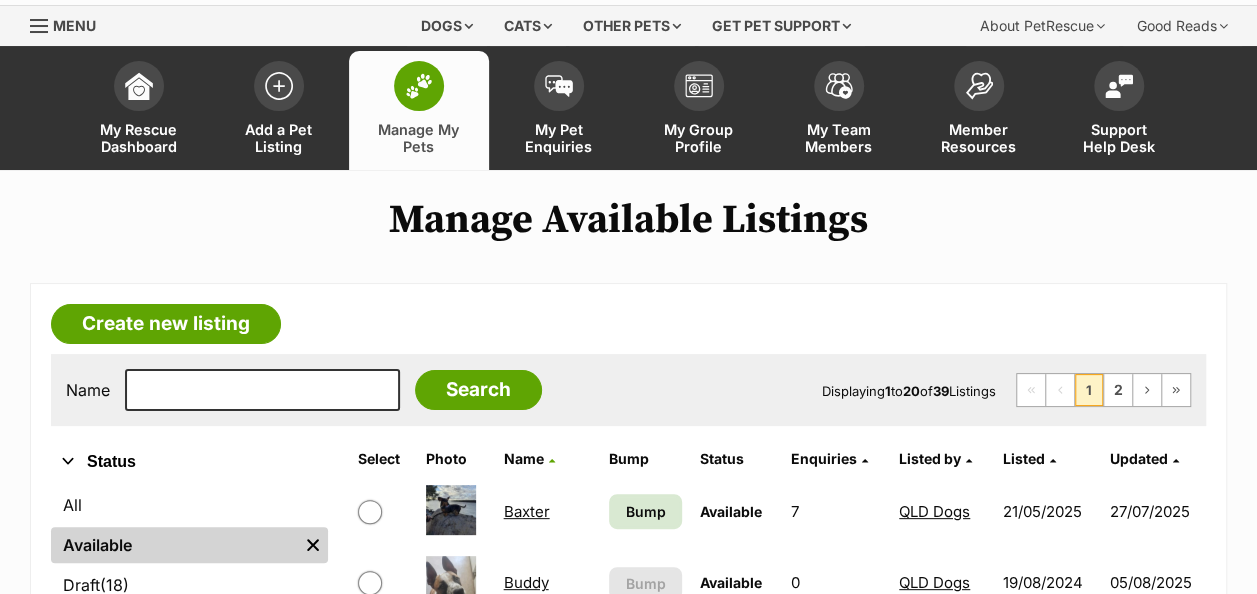 scroll, scrollTop: 100, scrollLeft: 0, axis: vertical 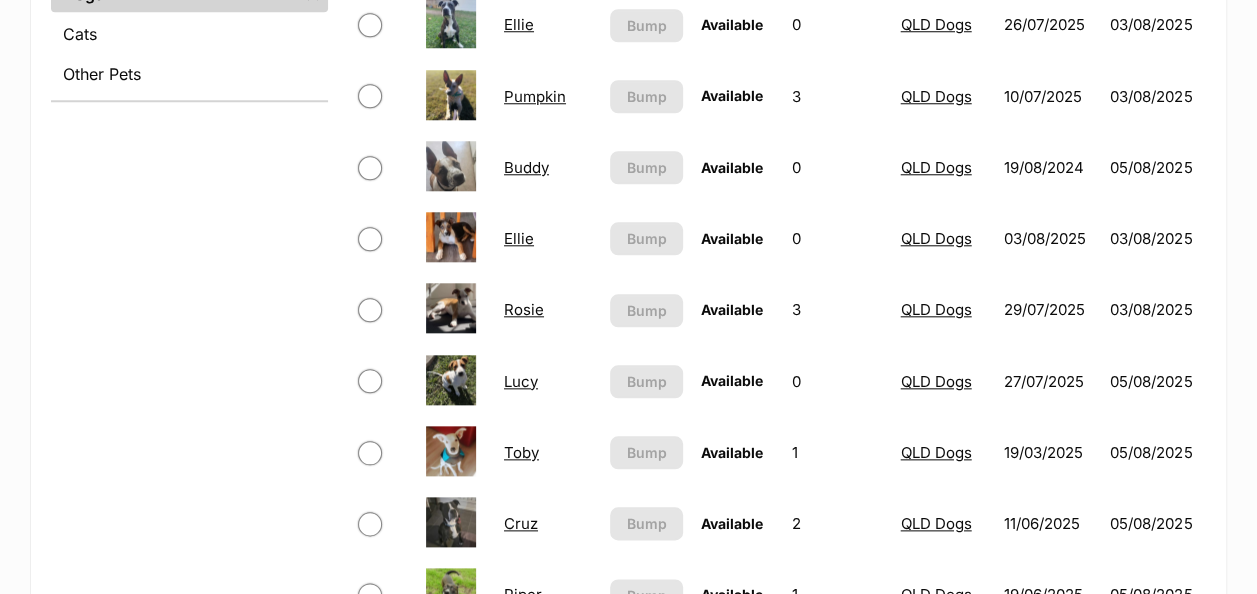 click on "Ellie" at bounding box center [519, 238] 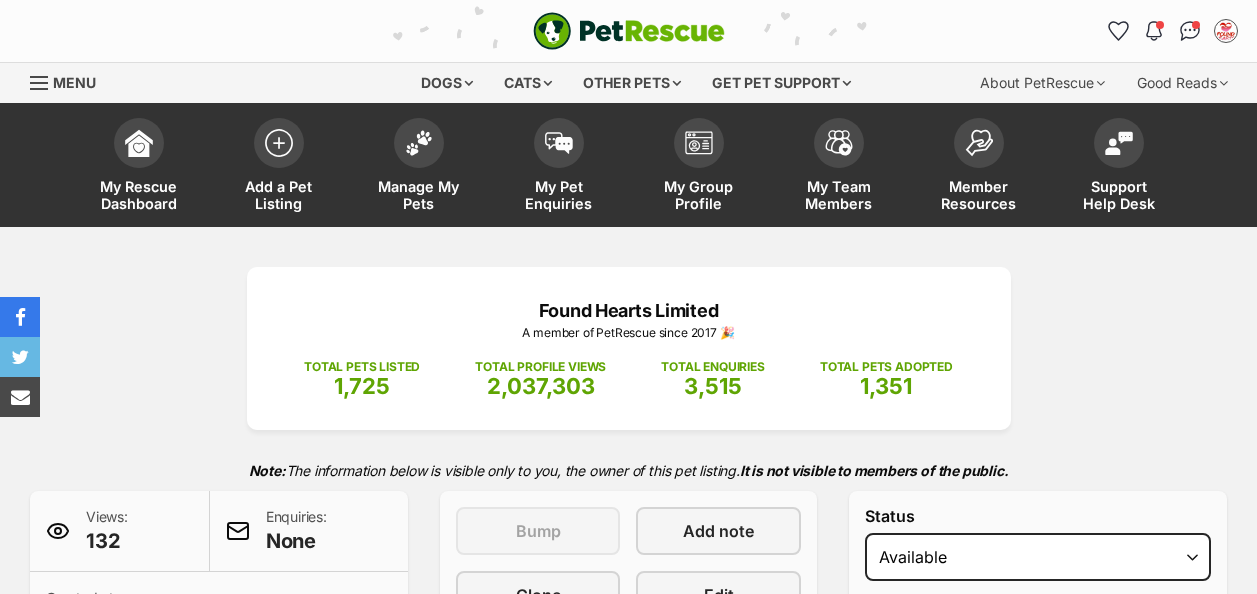 scroll, scrollTop: 0, scrollLeft: 0, axis: both 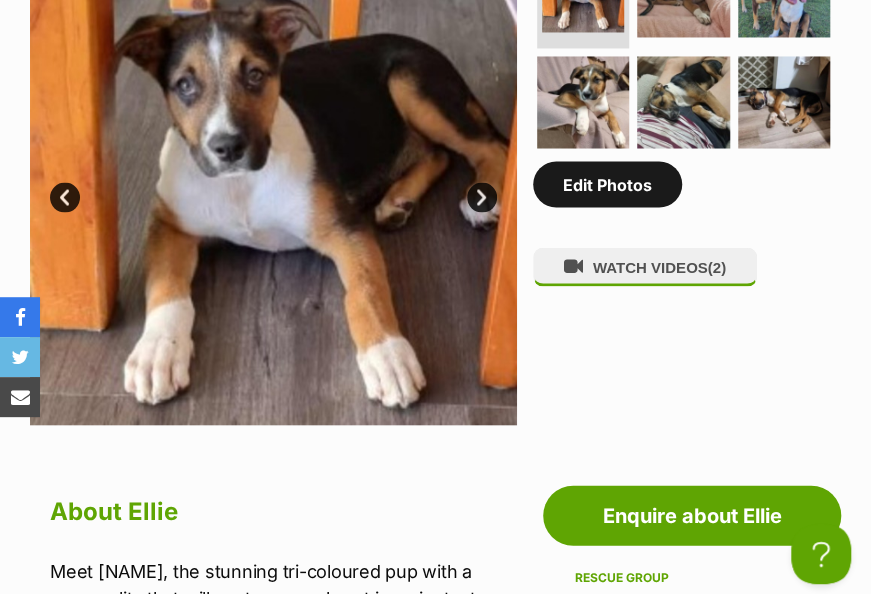 click on "Edit Photos" at bounding box center [607, 184] 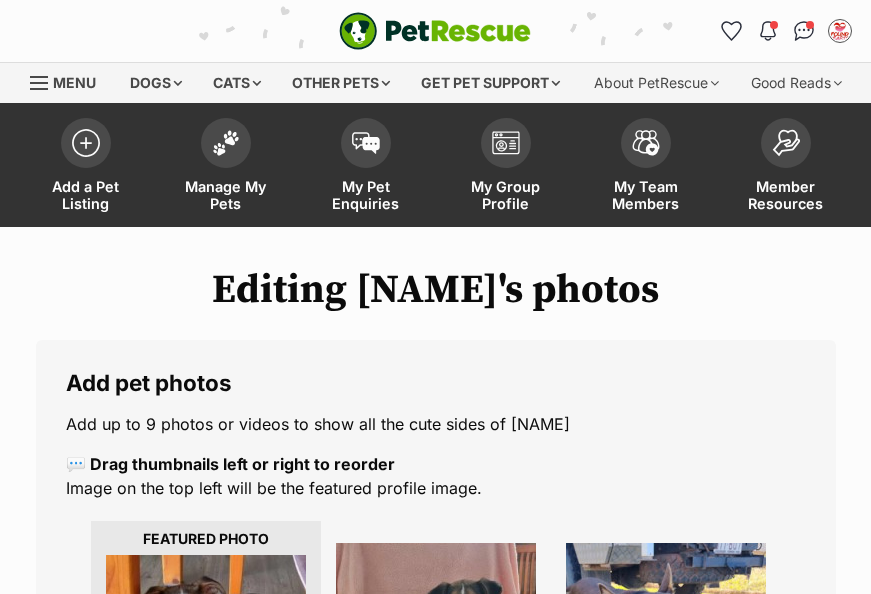 scroll, scrollTop: 0, scrollLeft: 0, axis: both 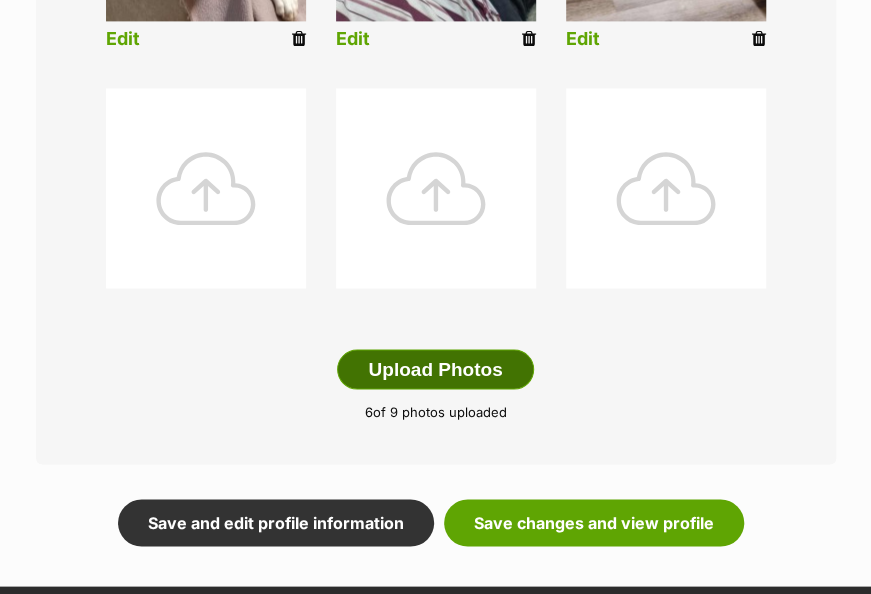 click on "Upload Photos" at bounding box center [435, 369] 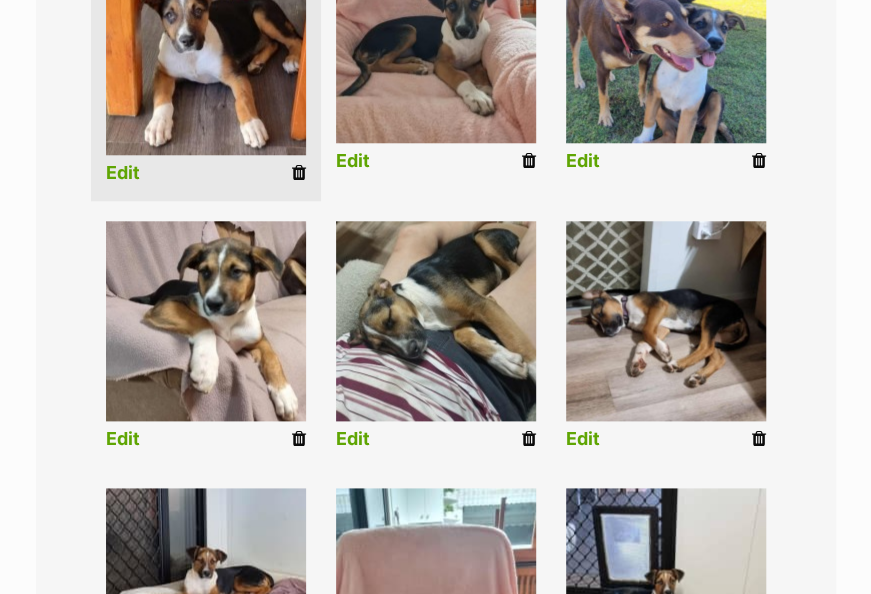 scroll, scrollTop: 1000, scrollLeft: 0, axis: vertical 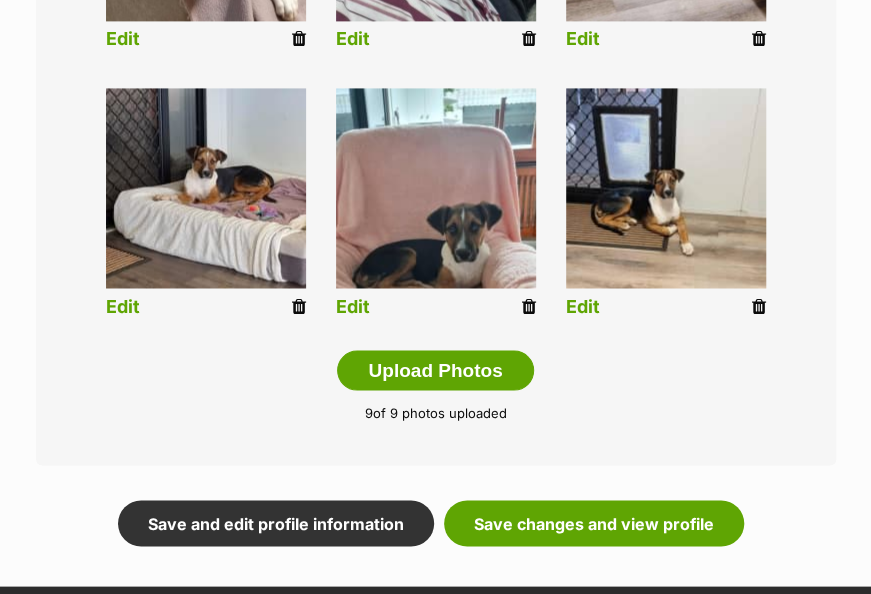 click on "Edit" at bounding box center (436, 206) 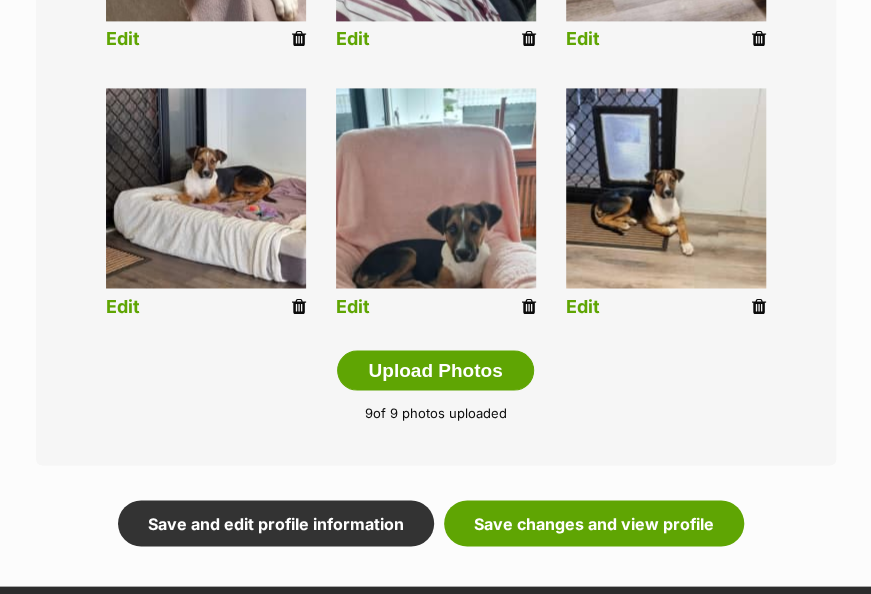 click at bounding box center (529, 306) 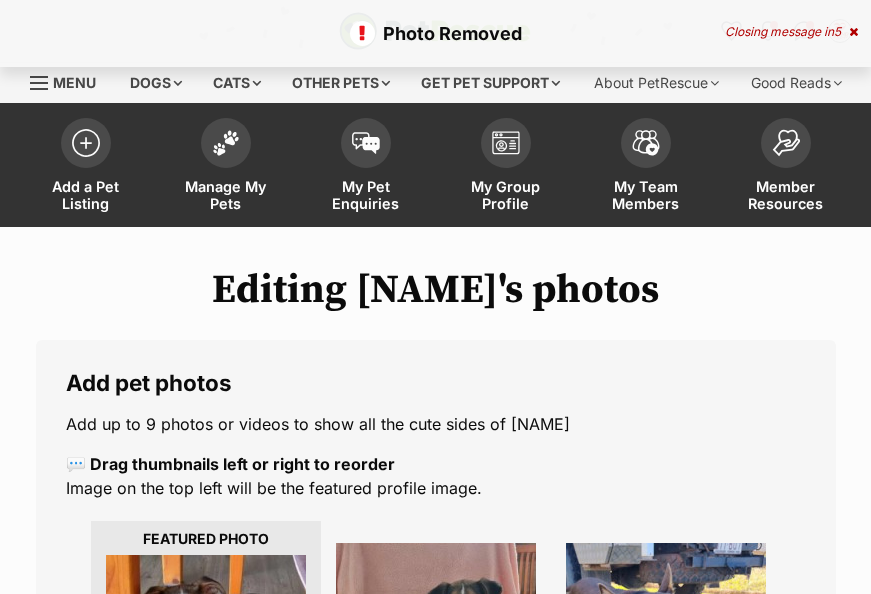 scroll, scrollTop: 0, scrollLeft: 0, axis: both 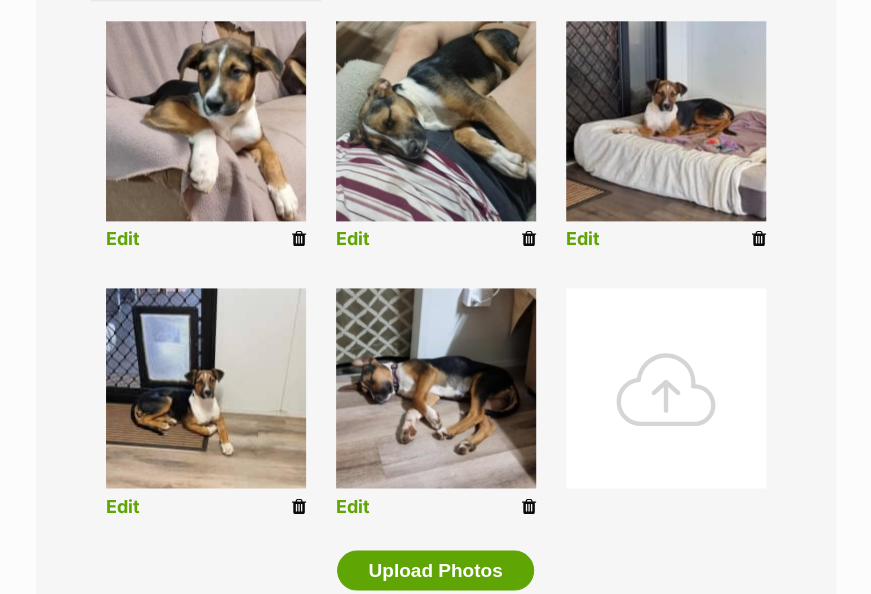 click at bounding box center [299, 506] 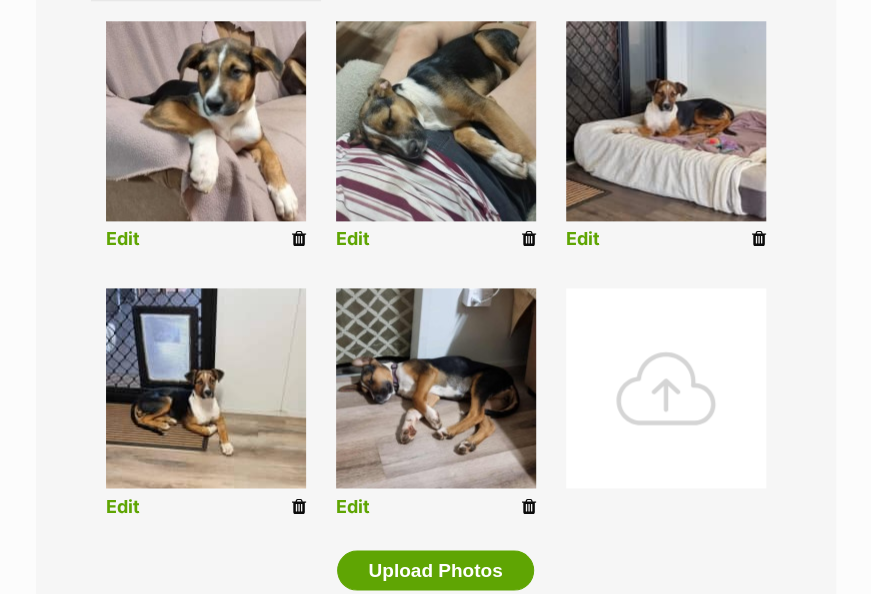 click at bounding box center [666, 388] 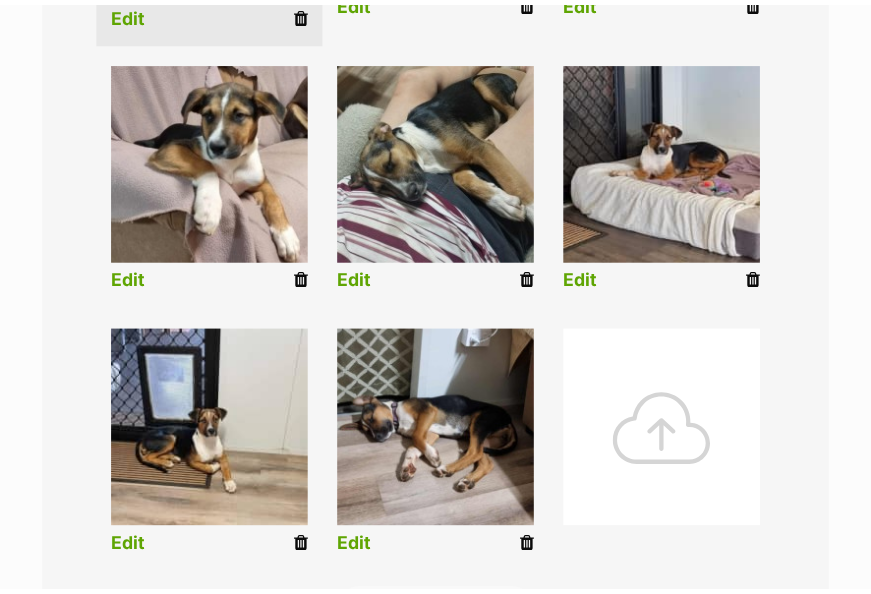 scroll, scrollTop: 800, scrollLeft: 0, axis: vertical 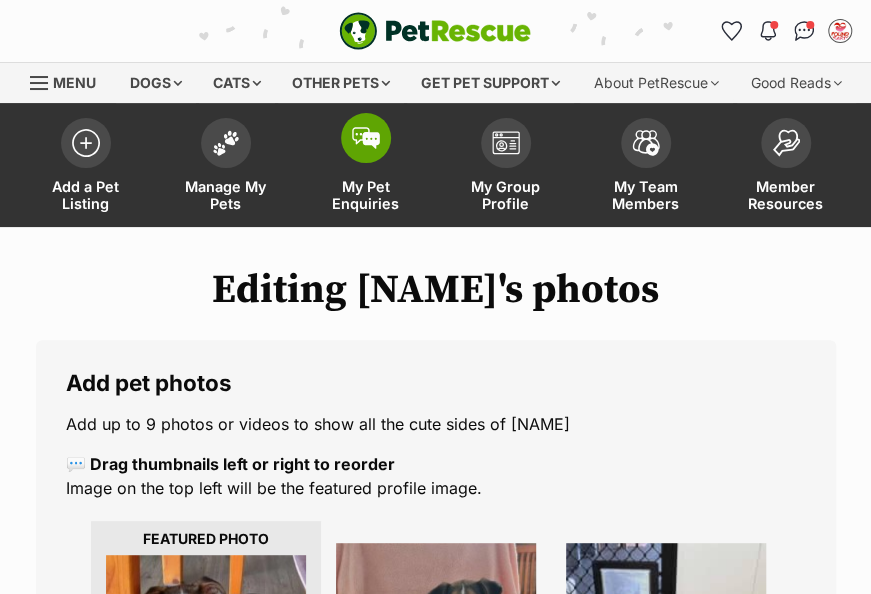 click at bounding box center [366, 138] 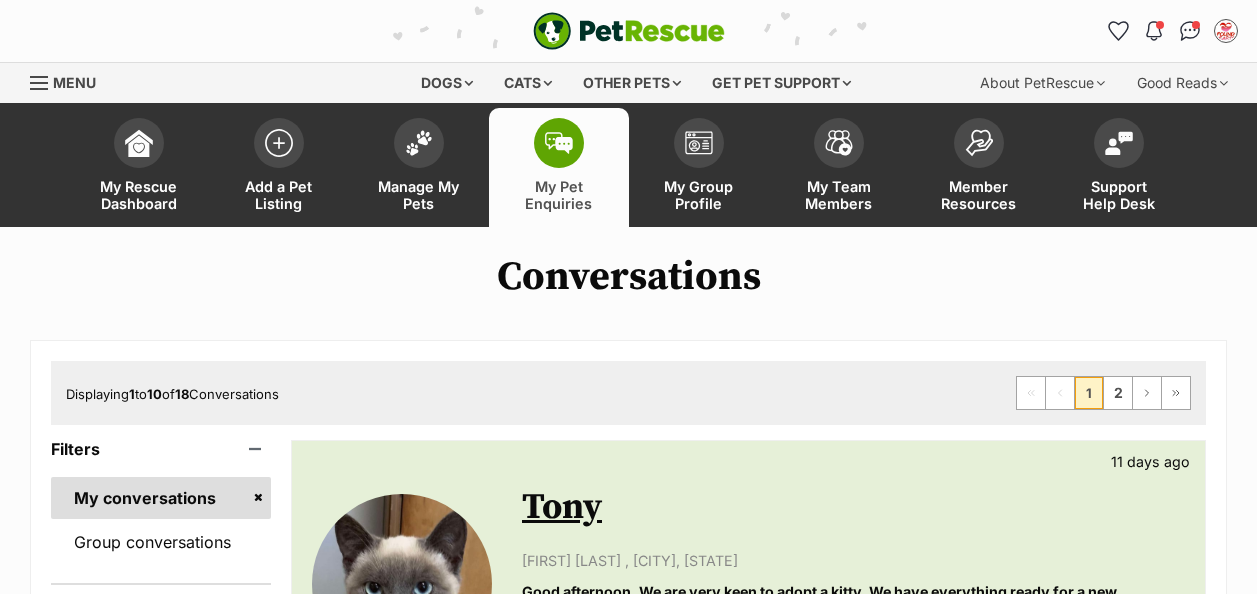 scroll, scrollTop: 0, scrollLeft: 0, axis: both 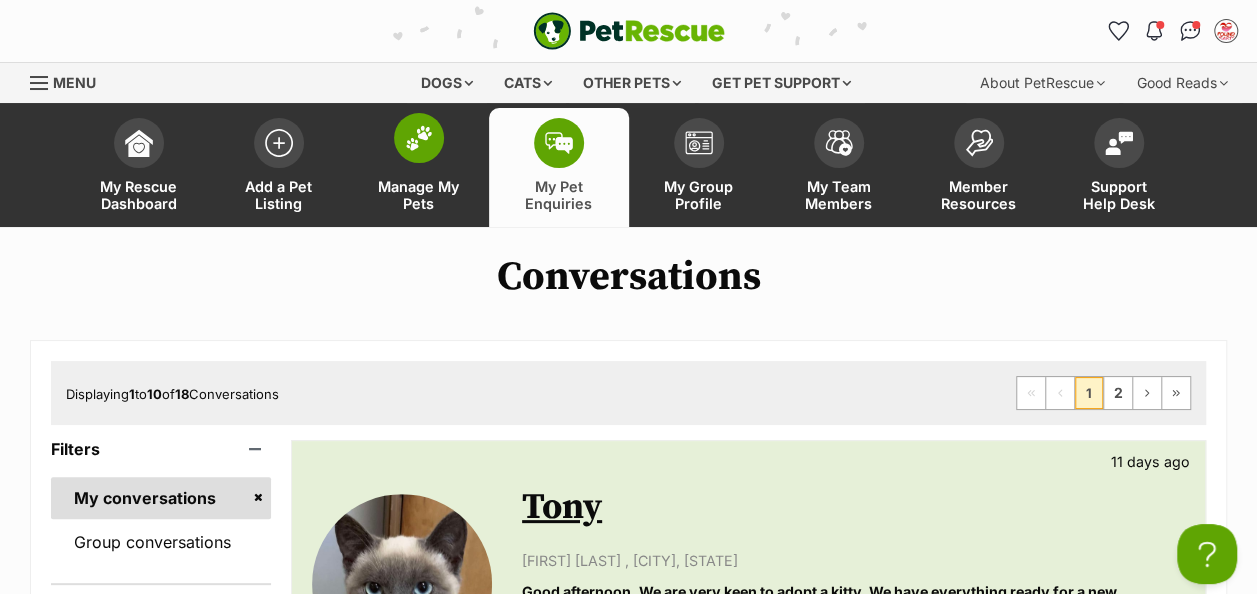 click at bounding box center [419, 138] 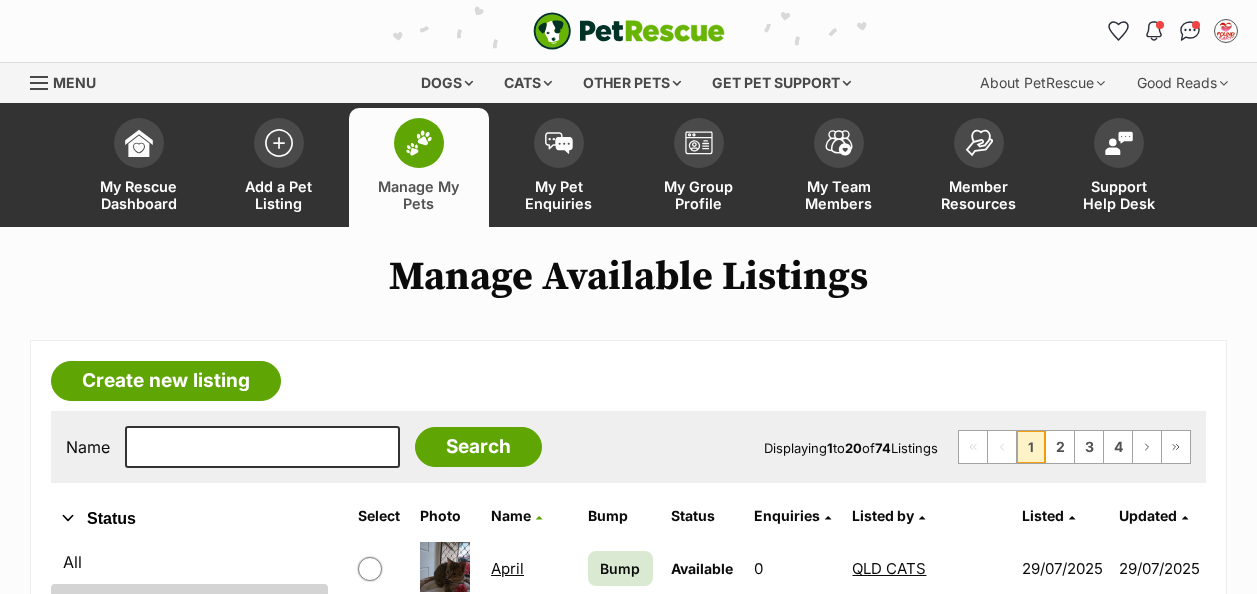scroll, scrollTop: 0, scrollLeft: 0, axis: both 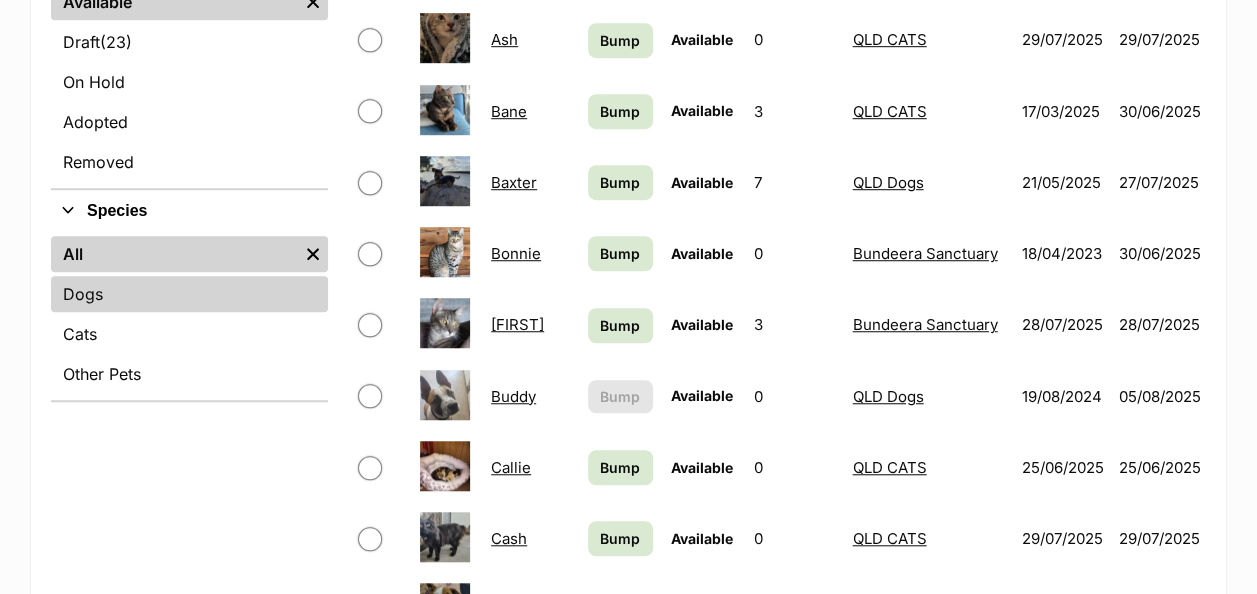 click on "Dogs" at bounding box center [189, 294] 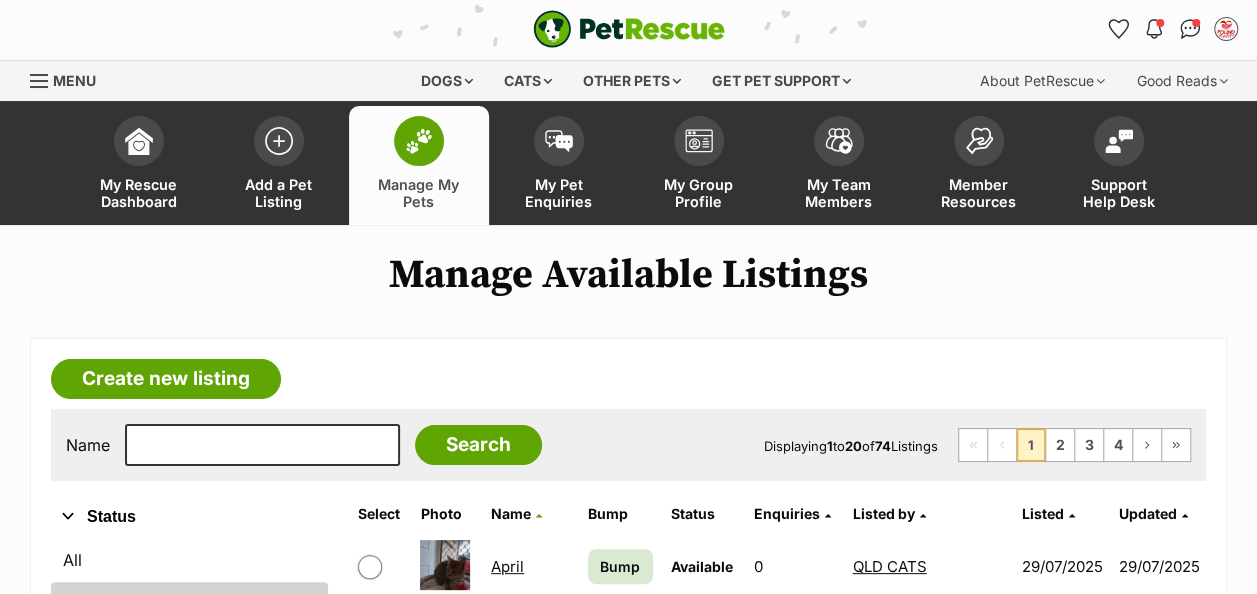 scroll, scrollTop: 0, scrollLeft: 0, axis: both 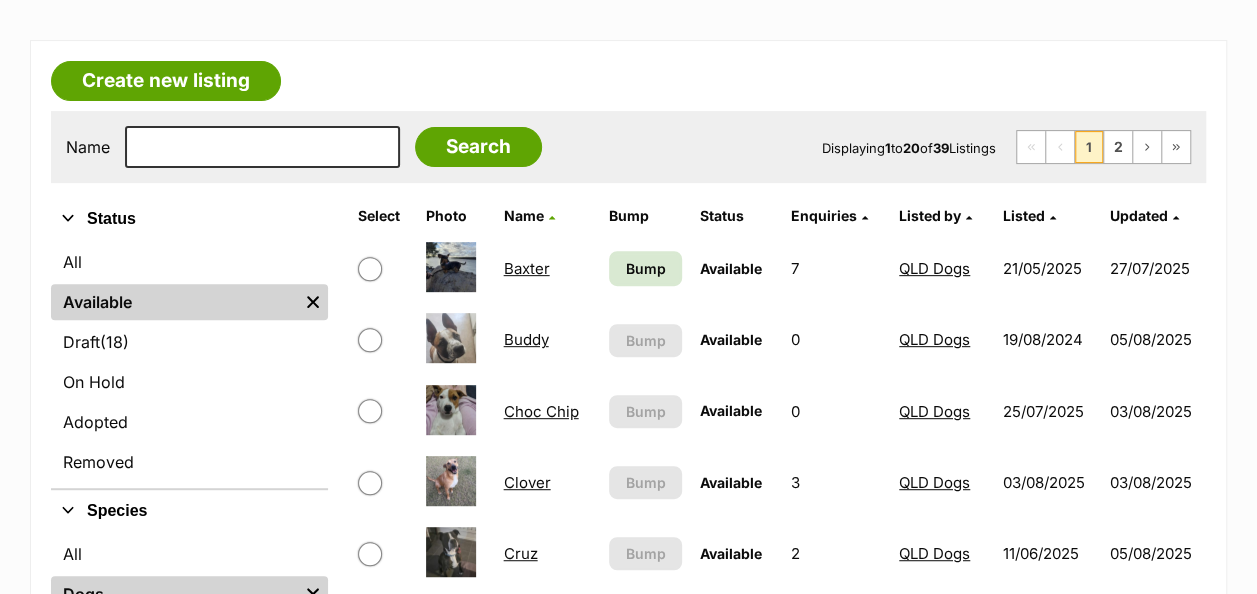 click on "Listed by" at bounding box center [930, 215] 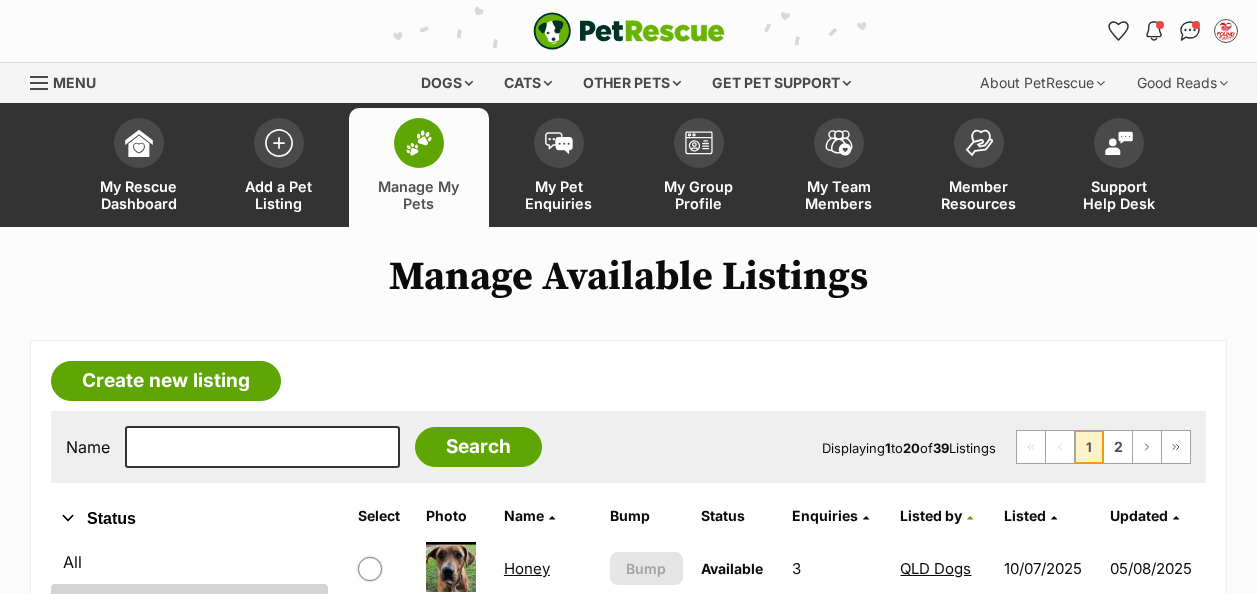 scroll, scrollTop: 0, scrollLeft: 0, axis: both 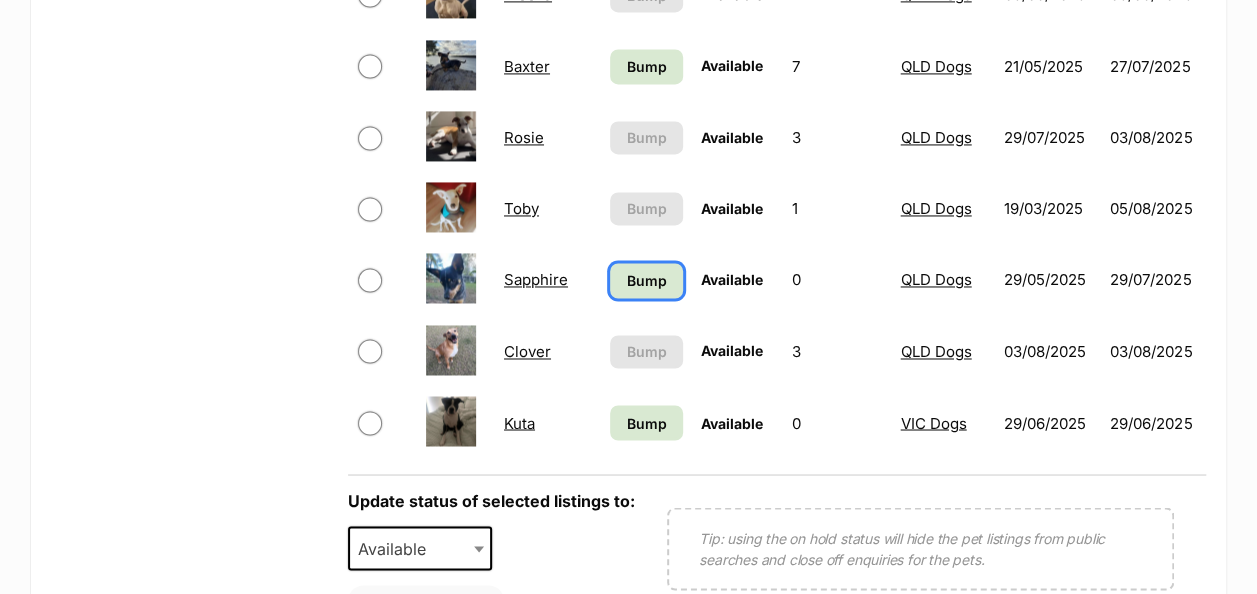 click on "Bump" at bounding box center [646, 280] 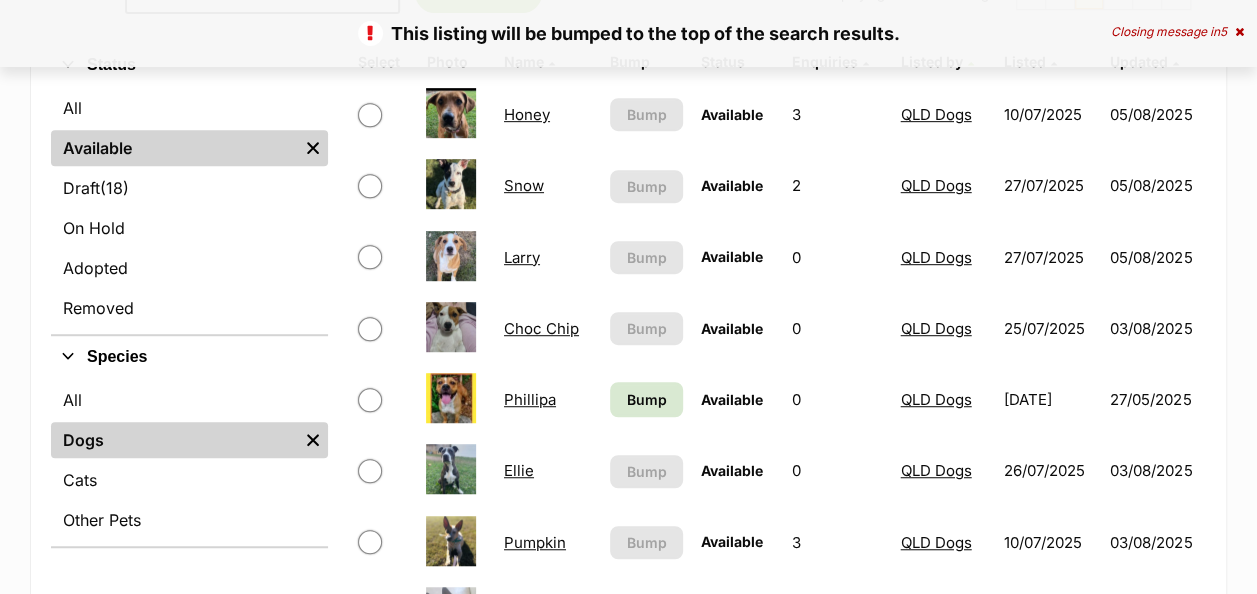 scroll, scrollTop: 0, scrollLeft: 0, axis: both 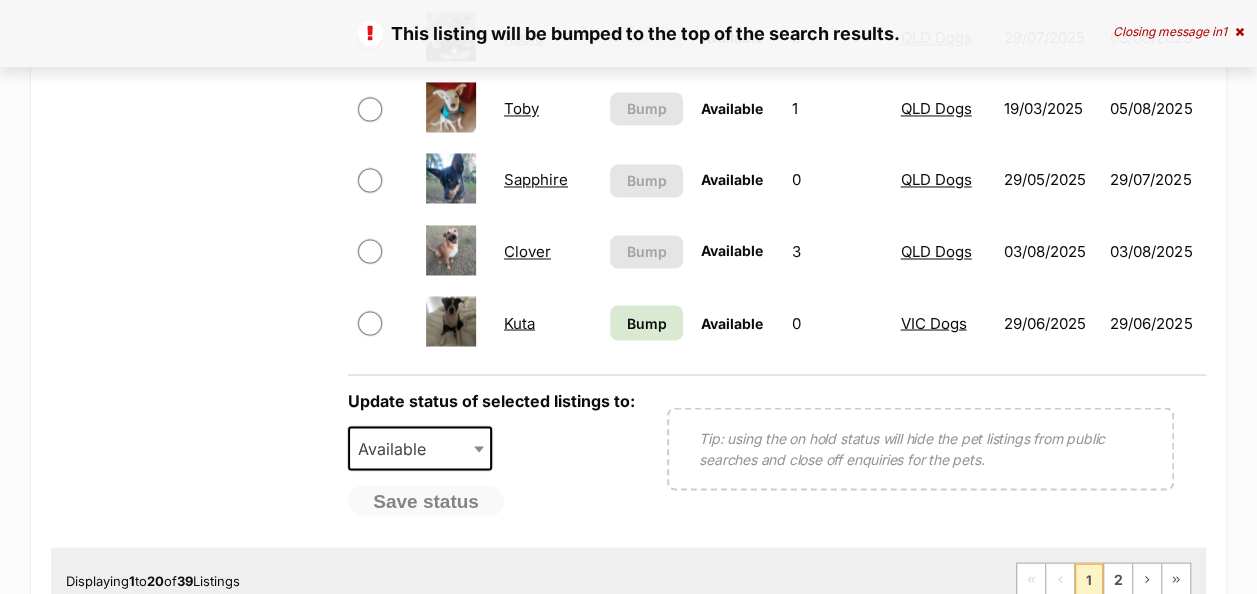 click on "Clover" at bounding box center [527, 251] 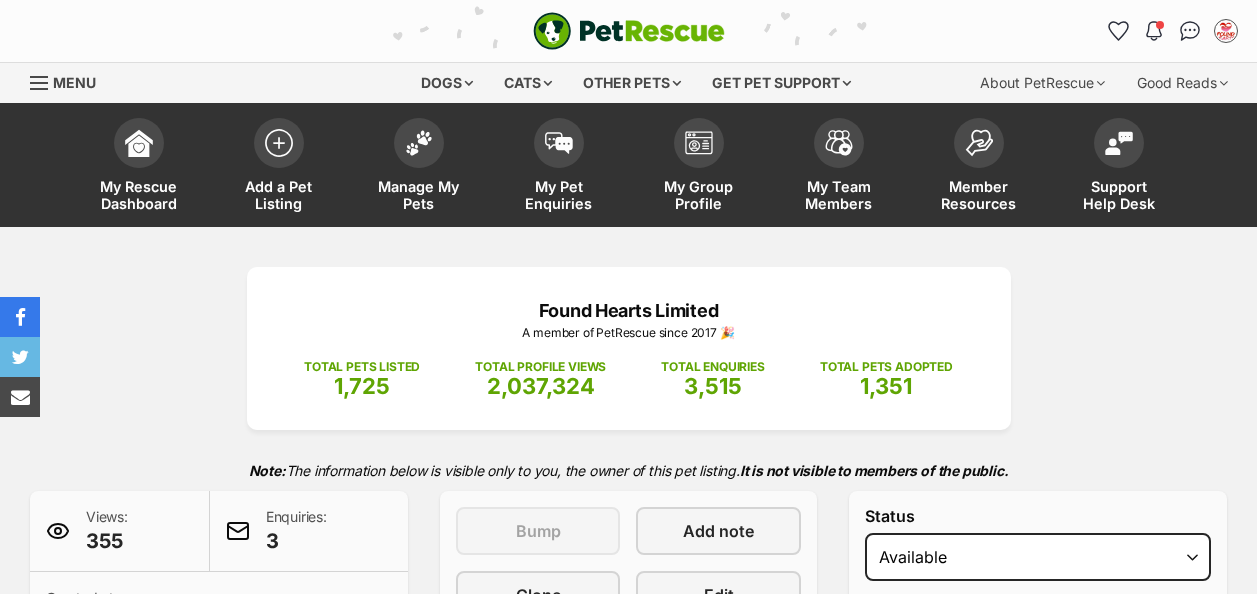 scroll, scrollTop: 0, scrollLeft: 0, axis: both 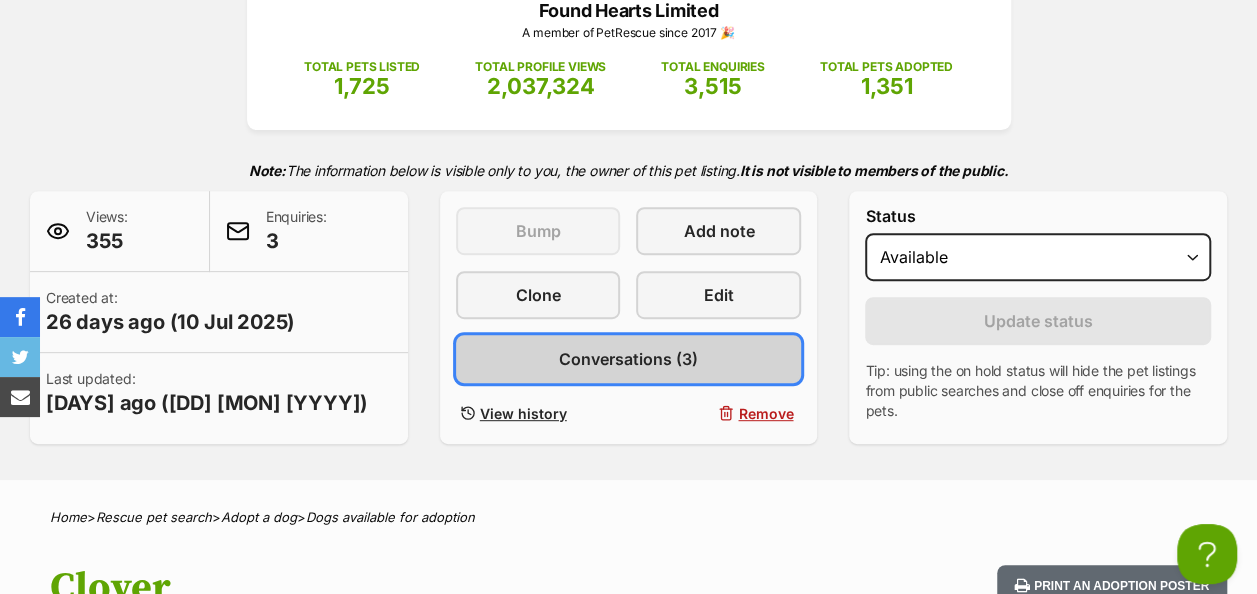 click on "Conversations (3)" at bounding box center [628, 359] 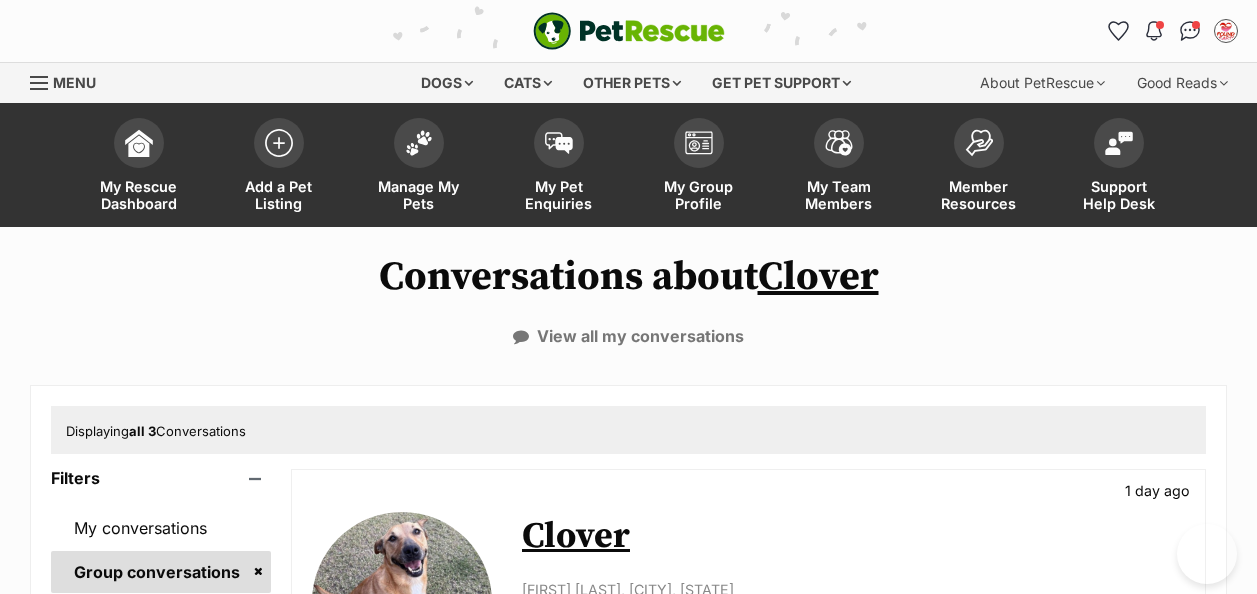 scroll, scrollTop: 700, scrollLeft: 0, axis: vertical 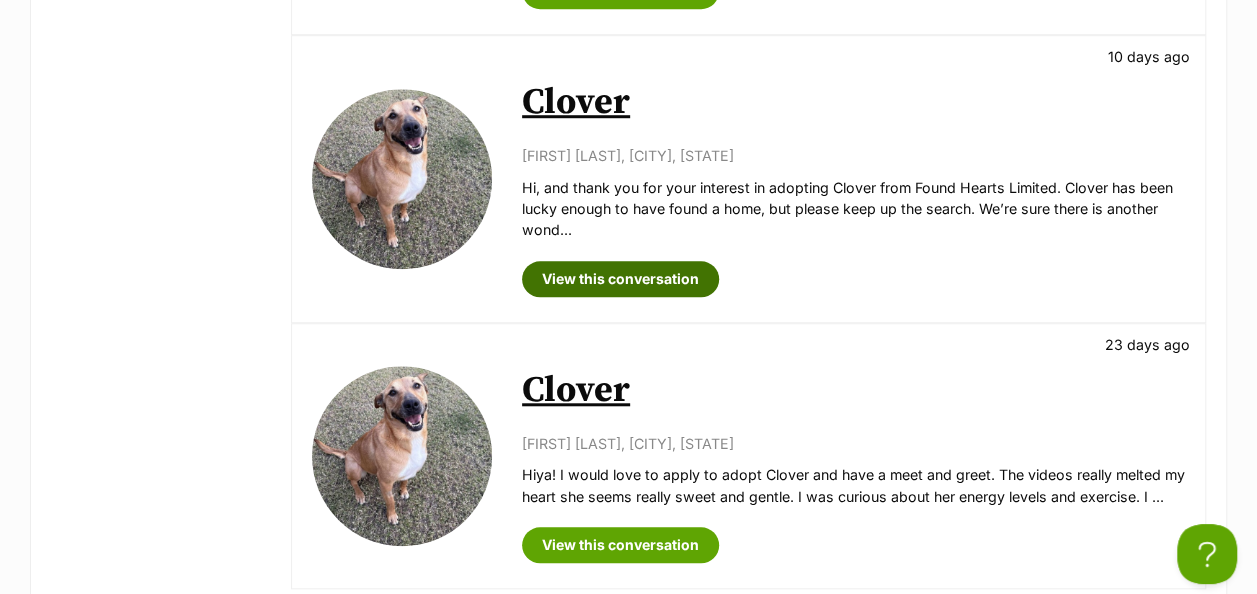click on "View this conversation" at bounding box center (620, 279) 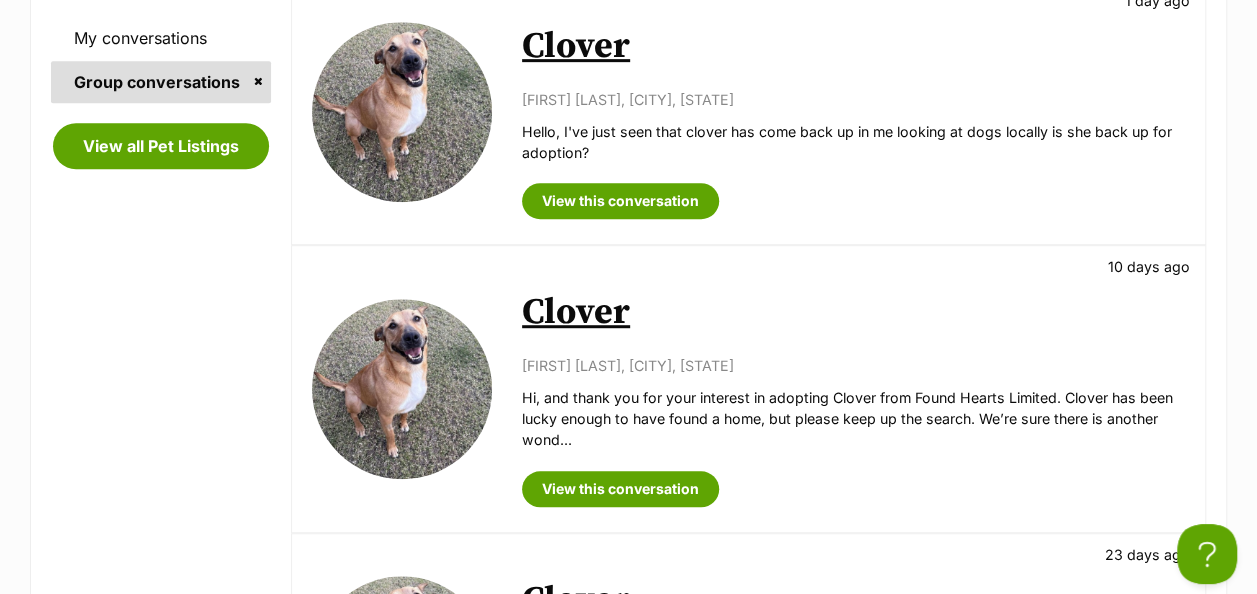 scroll, scrollTop: 300, scrollLeft: 0, axis: vertical 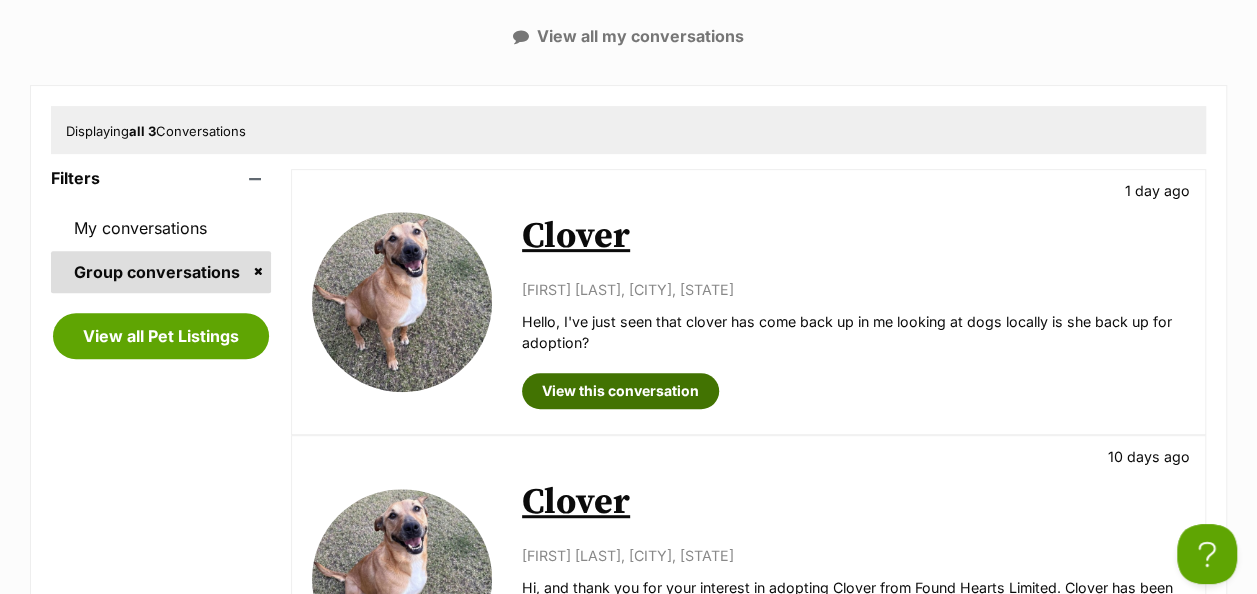 click on "View this conversation" at bounding box center [620, 391] 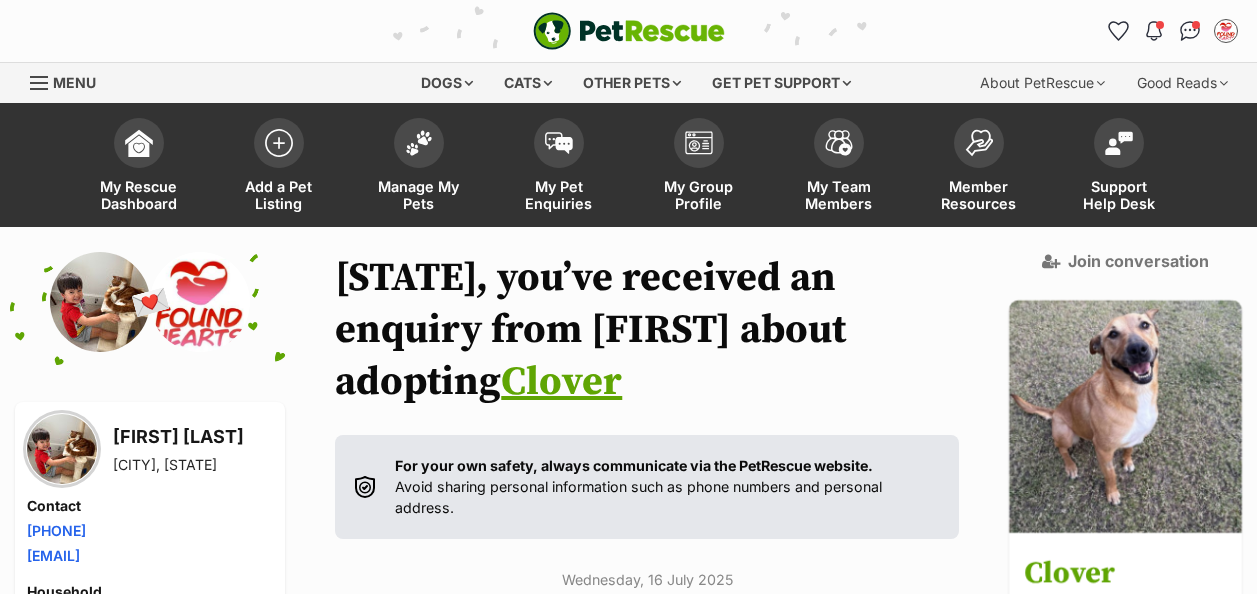 scroll, scrollTop: 0, scrollLeft: 0, axis: both 